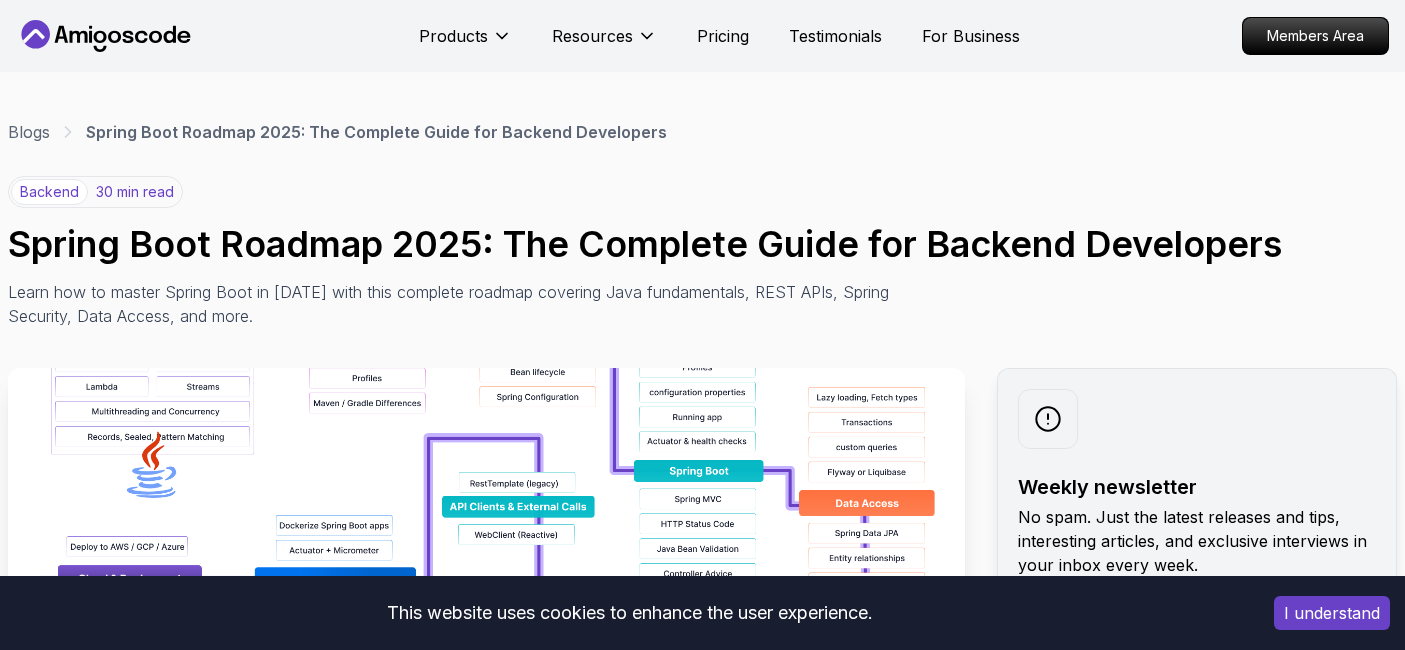 scroll, scrollTop: 0, scrollLeft: 0, axis: both 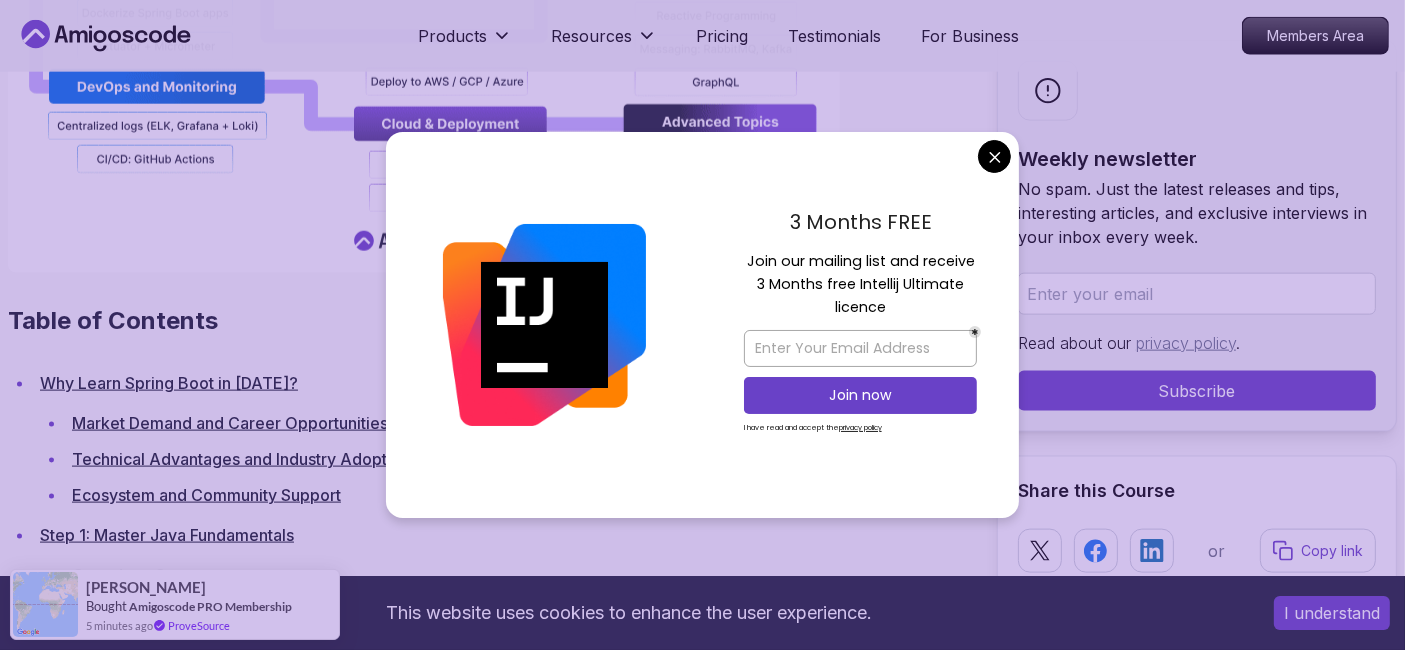click on "This website uses cookies to enhance the user experience. I understand Products Resources Pricing Testimonials For Business Members Area Products Resources Pricing Testimonials For Business Members Area Blogs Spring Boot Roadmap 2025: The Complete Guide for Backend Developers backend 30 min read Spring Boot Roadmap 2025: The Complete Guide for Backend Developers Learn how to master Spring Boot in 2025 with this complete roadmap covering Java fundamentals, REST APIs, Spring Security, Data Access, and more. Weekly newsletter No spam. Just the latest releases and tips, interesting articles, and exclusive interviews in your inbox every week. Read about our   privacy policy . Subscribe Share this Course or Copy link Published By:  Nelson Djalo  |   Date:  April 28, 2025 Introduction
Table of Contents
Why Learn Spring Boot in 2025?
Market Demand and Career Opportunities
Technical Advantages and Industry Adoption
Ecosystem and Community Support
Step 1: Master Java Fundamentals" at bounding box center [702, 11035] 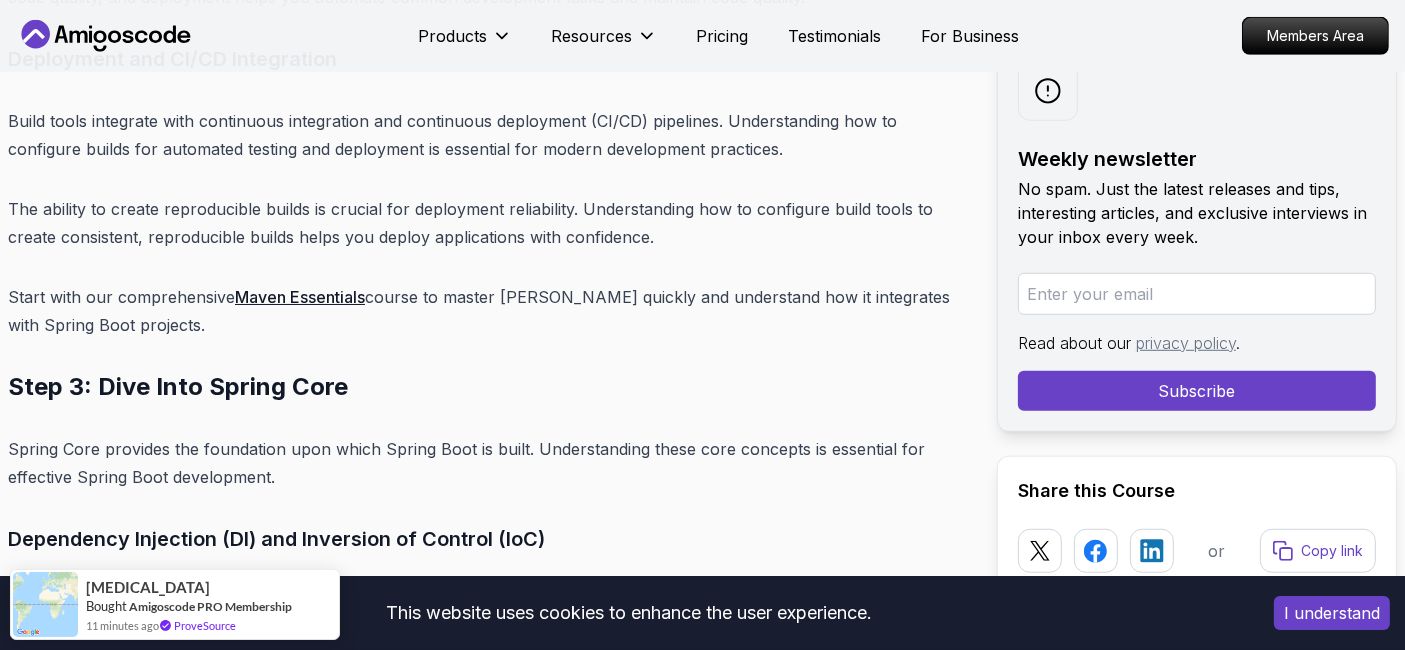 scroll, scrollTop: 8884, scrollLeft: 0, axis: vertical 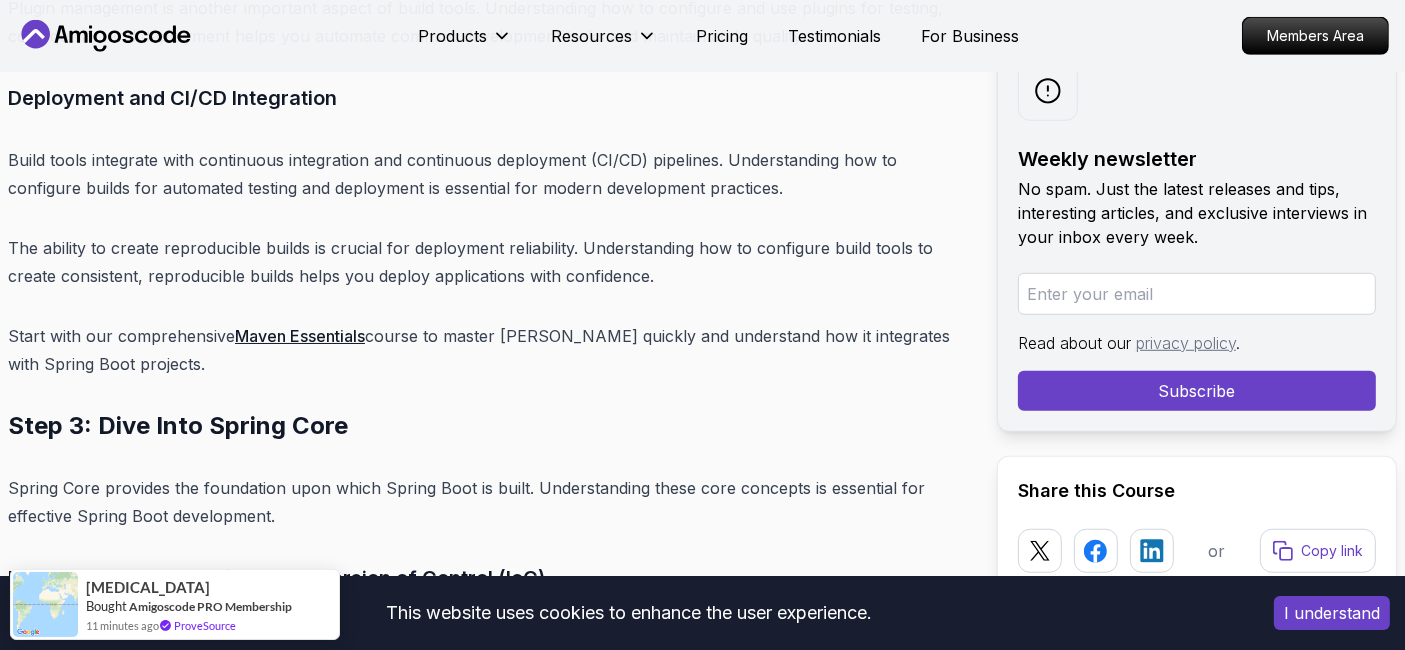 click on "I understand" at bounding box center (1332, 613) 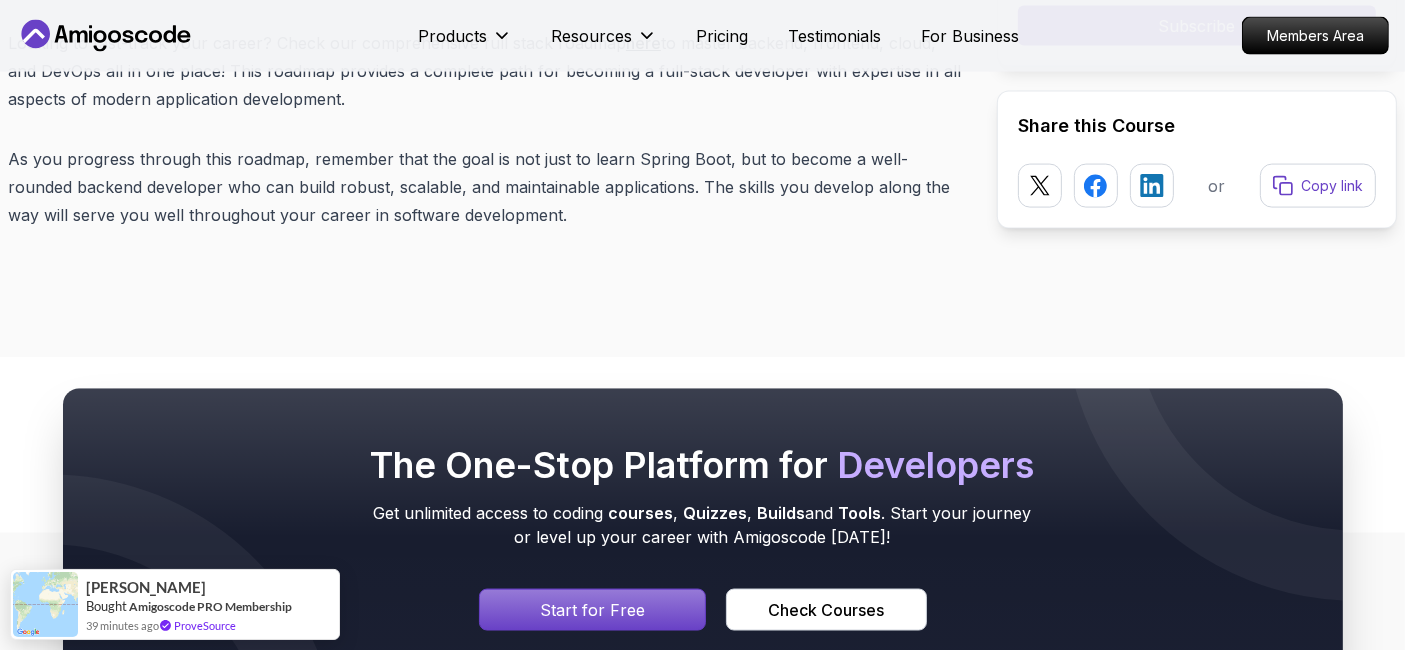 scroll, scrollTop: 25877, scrollLeft: 0, axis: vertical 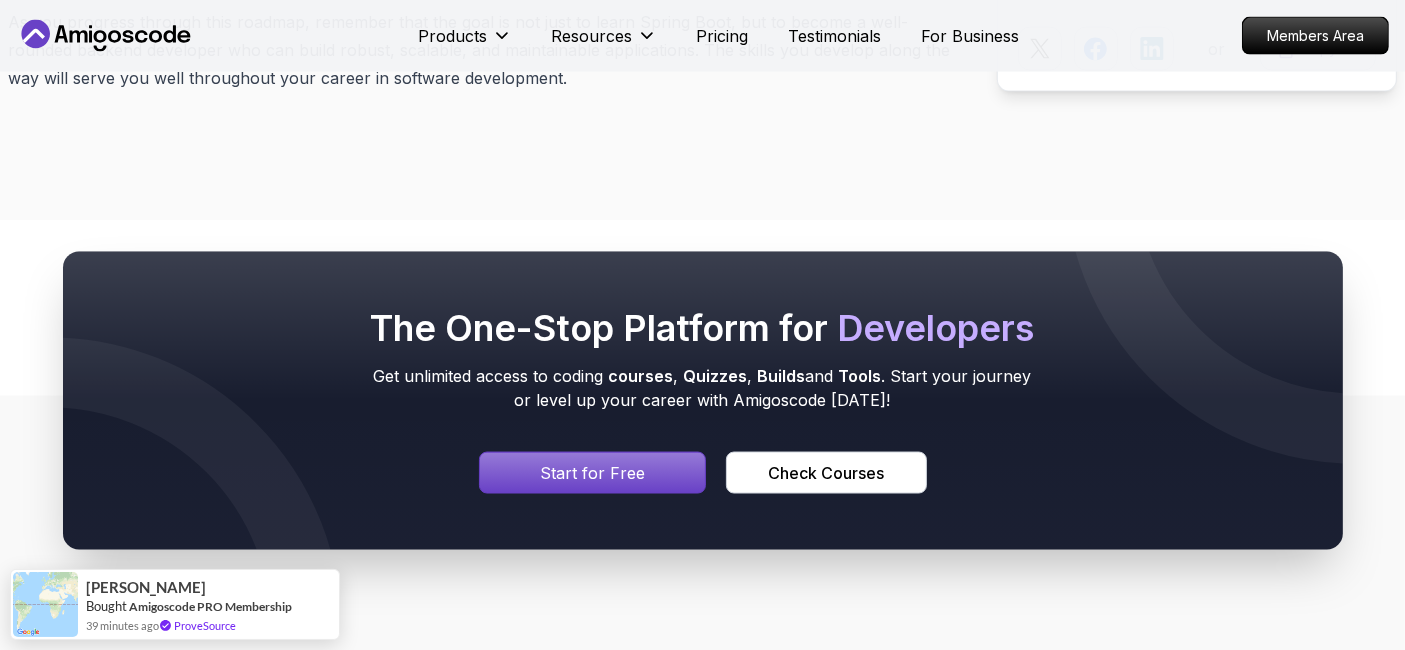 click at bounding box center [593, 473] 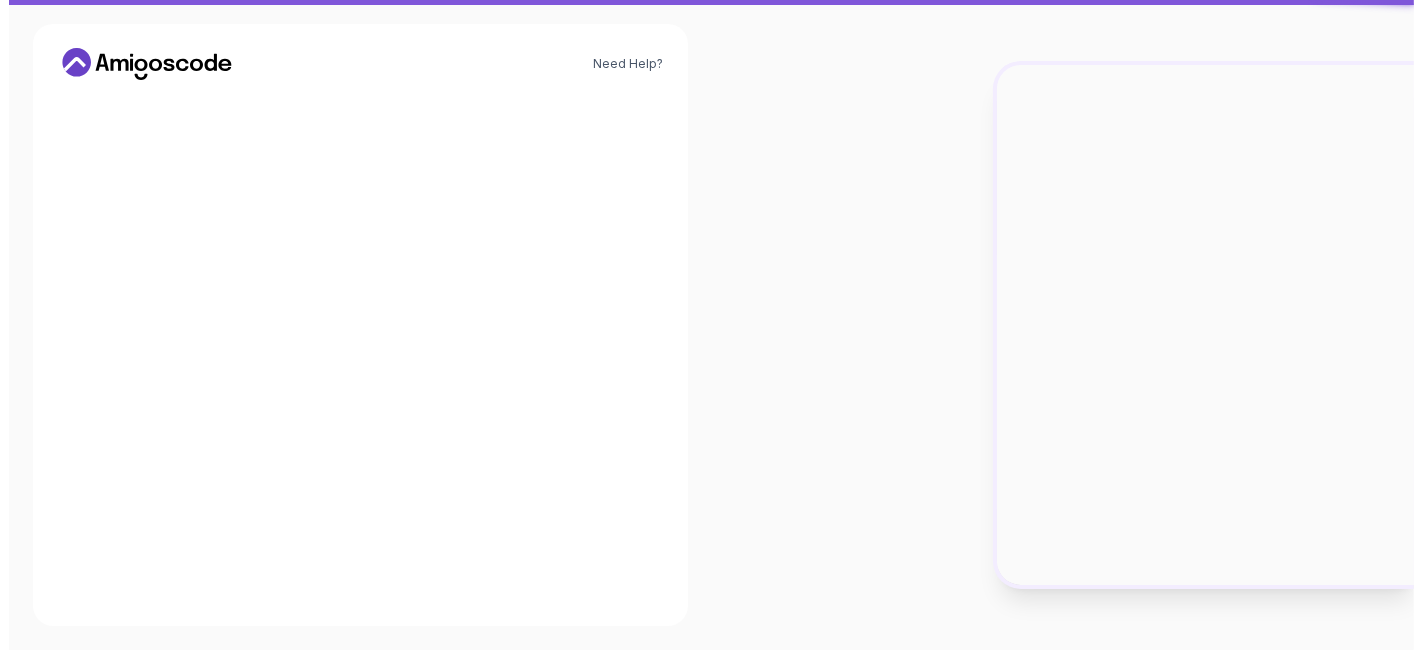 scroll, scrollTop: 0, scrollLeft: 0, axis: both 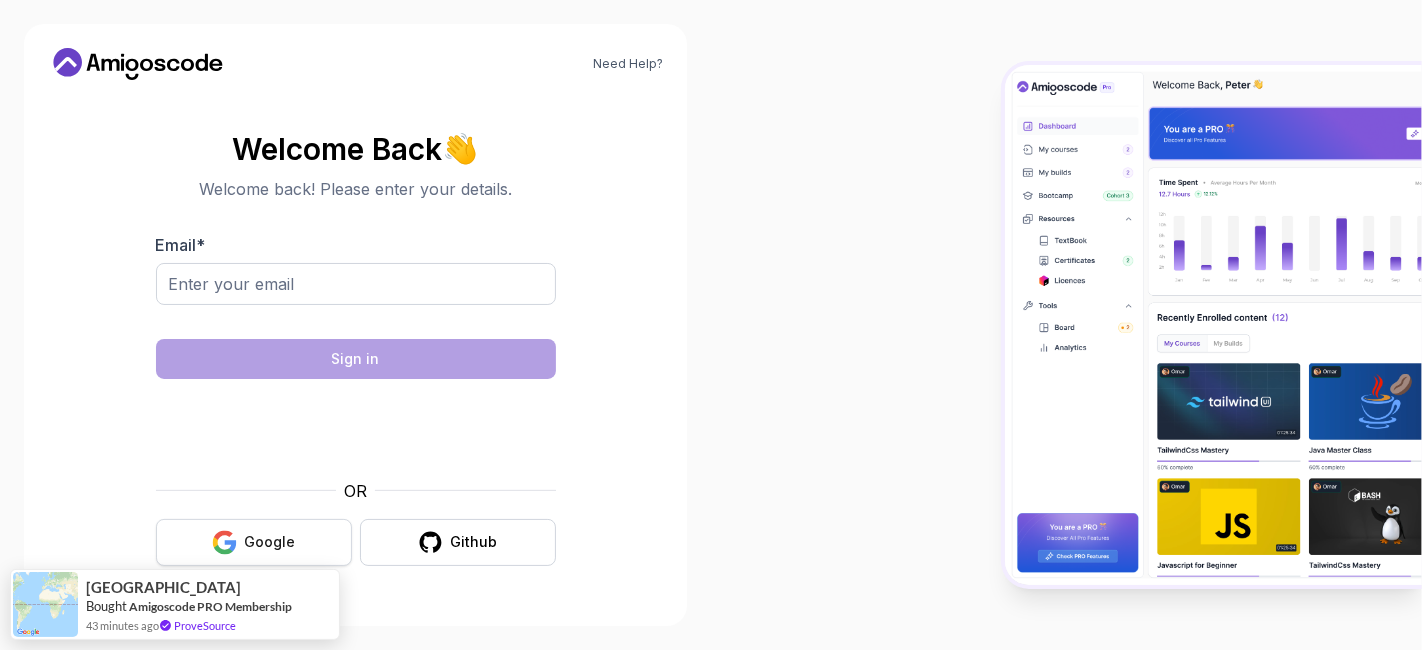 click on "Google" at bounding box center [254, 542] 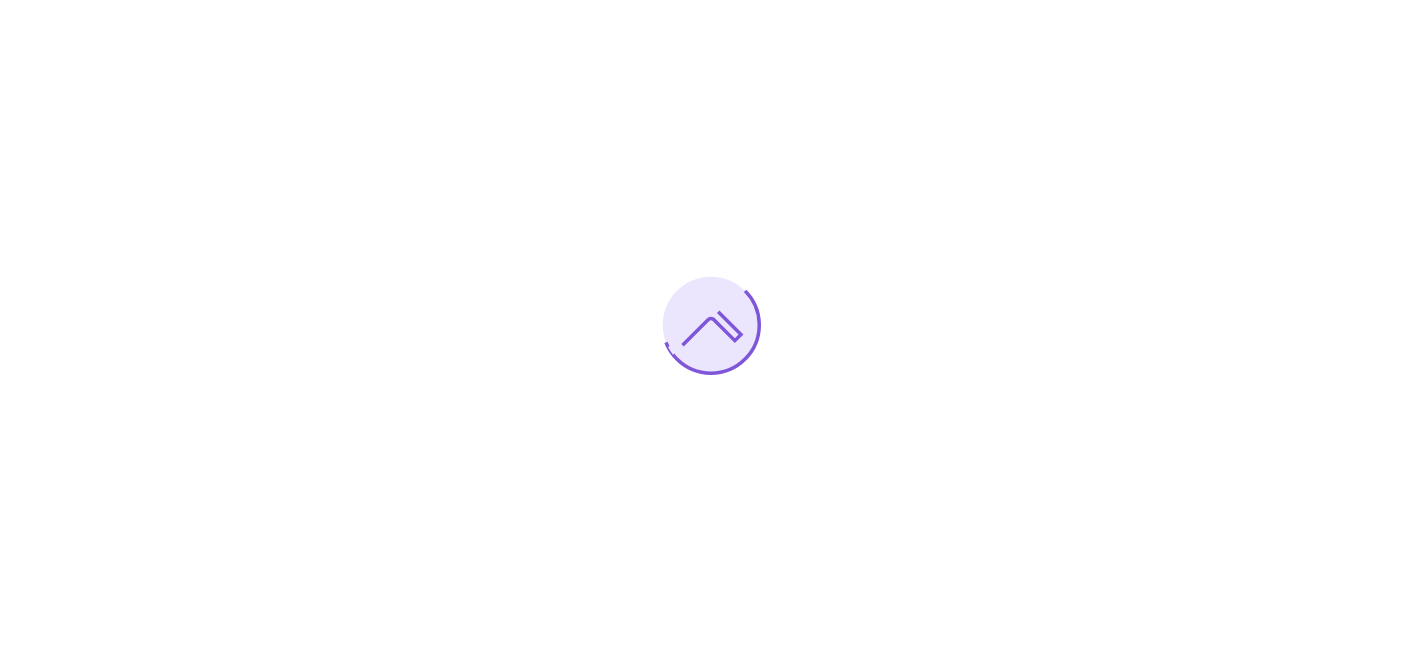 scroll, scrollTop: 0, scrollLeft: 0, axis: both 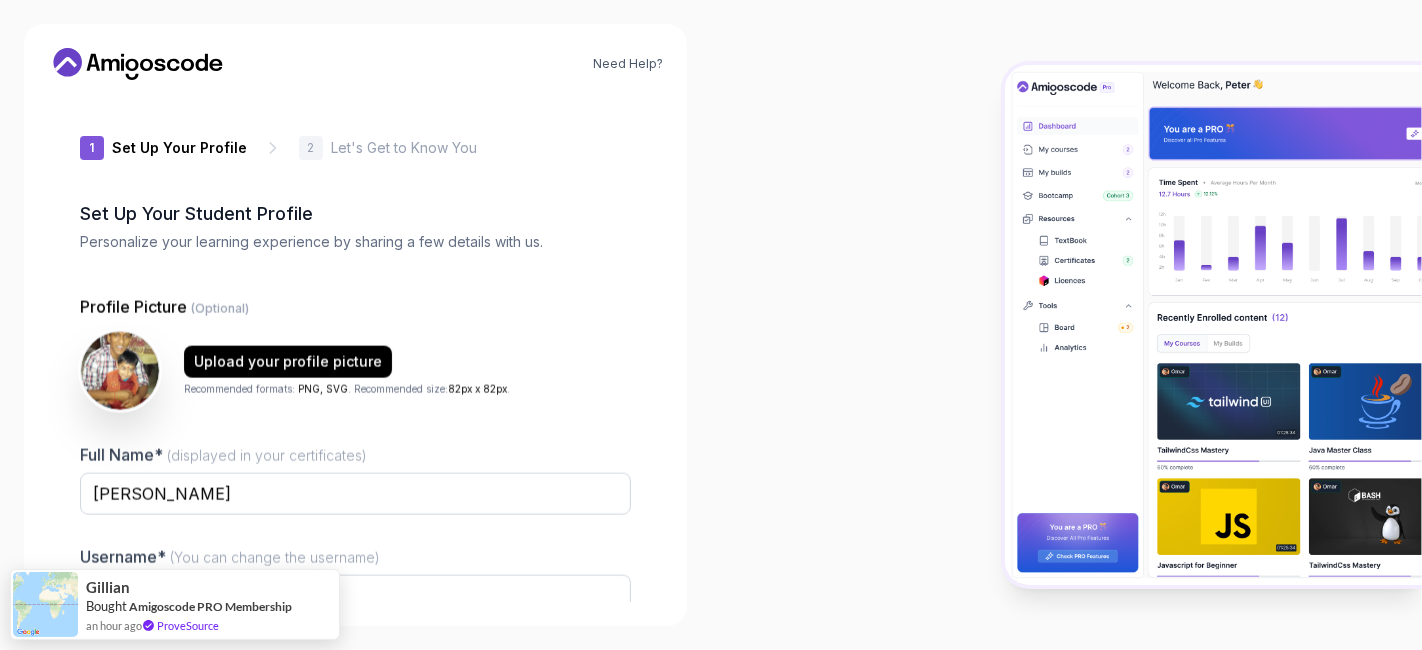 type on "charmingmustangf0d46" 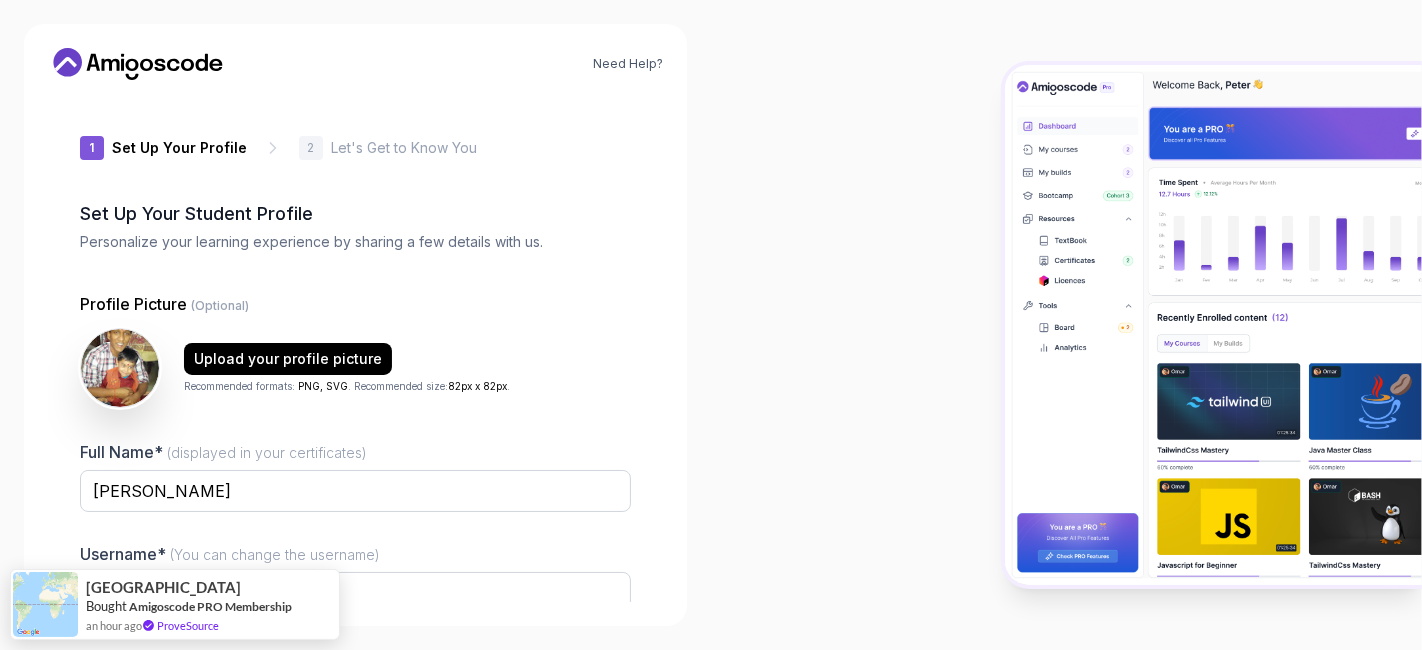 click on "Need Help? 1 Set Up Your Profile 1 Set Up Your Profile 2 Let's Get to Know You Set Up Your Student Profile Personalize your learning experience by sharing a few details with us. Profile Picture   (Optional) Upload your profile picture Recommended formats:   PNG, SVG . Recommended size:  82px x 82px . Full Name*   (displayed in your certificates) [PERSON_NAME] Username*   (You can change the username) charmingmustangf0d46 Job Title* Student Software Engineer Tech Lead Designer Product Manager Founder/CEO Other Next" at bounding box center (355, 325) 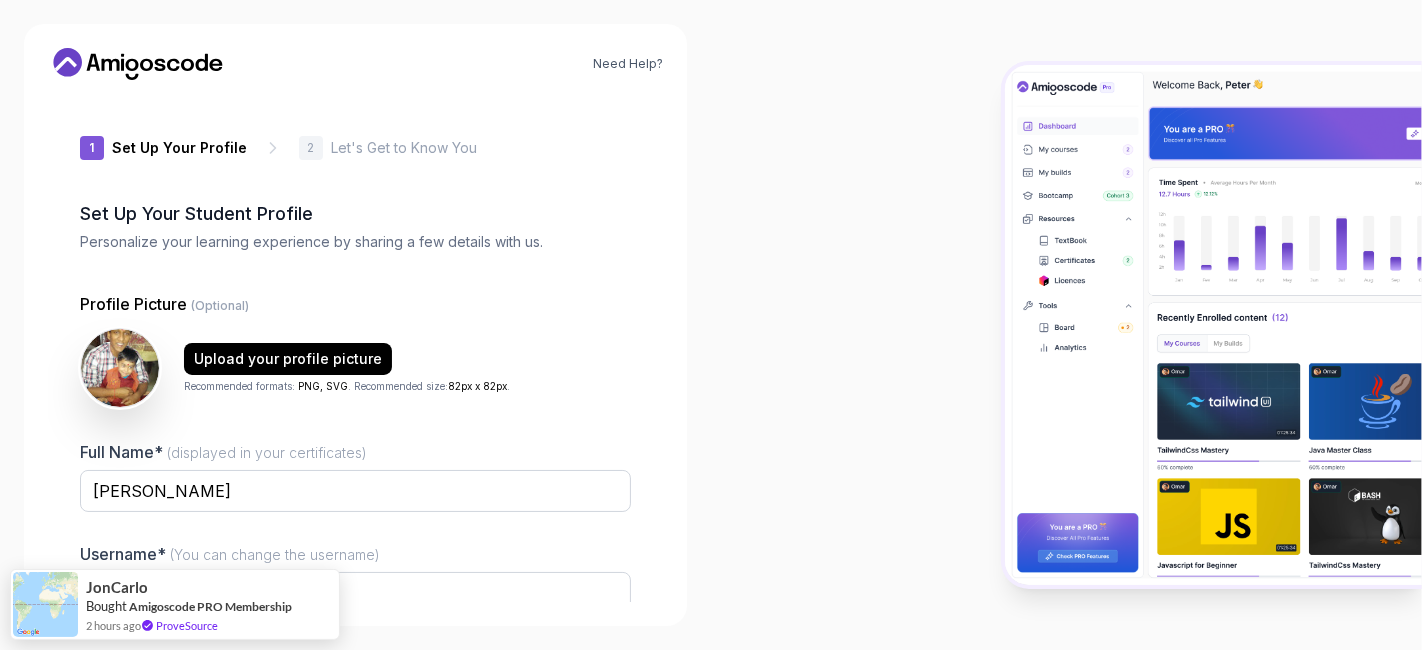 scroll, scrollTop: 182, scrollLeft: 0, axis: vertical 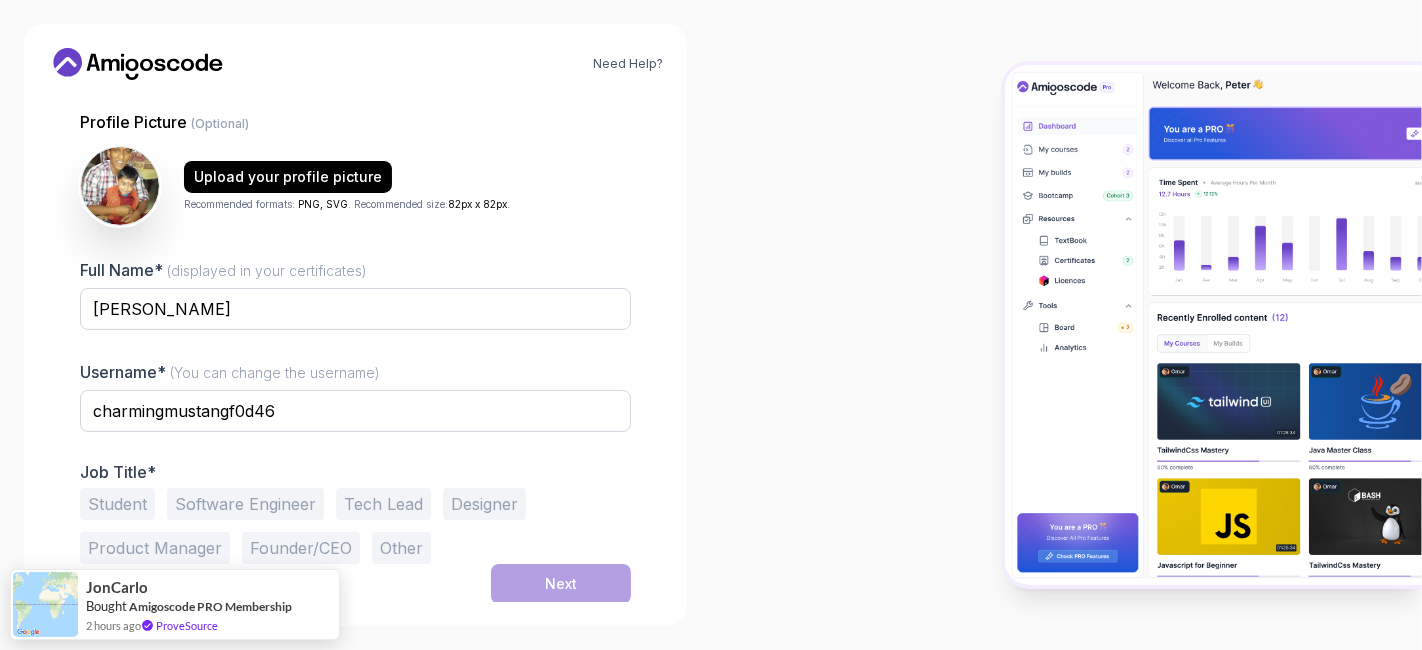 click on "Software Engineer" at bounding box center (245, 504) 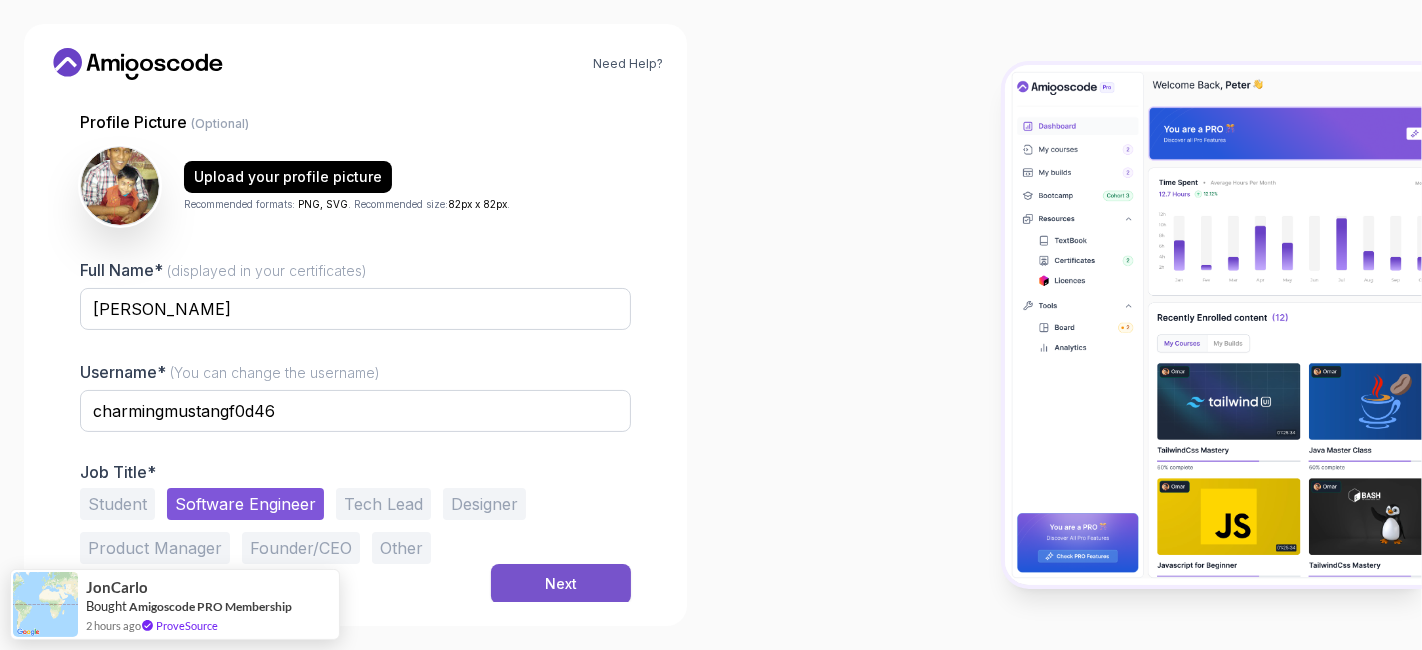 click on "Next" at bounding box center [561, 584] 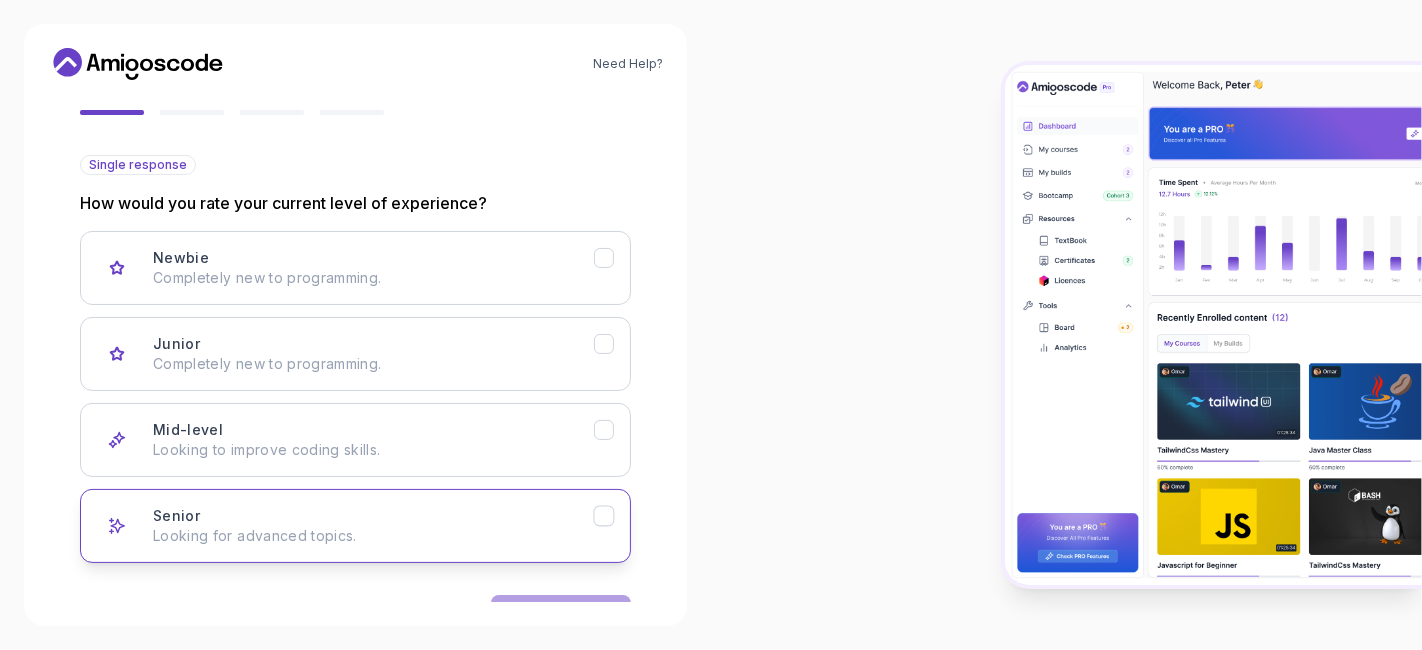 click 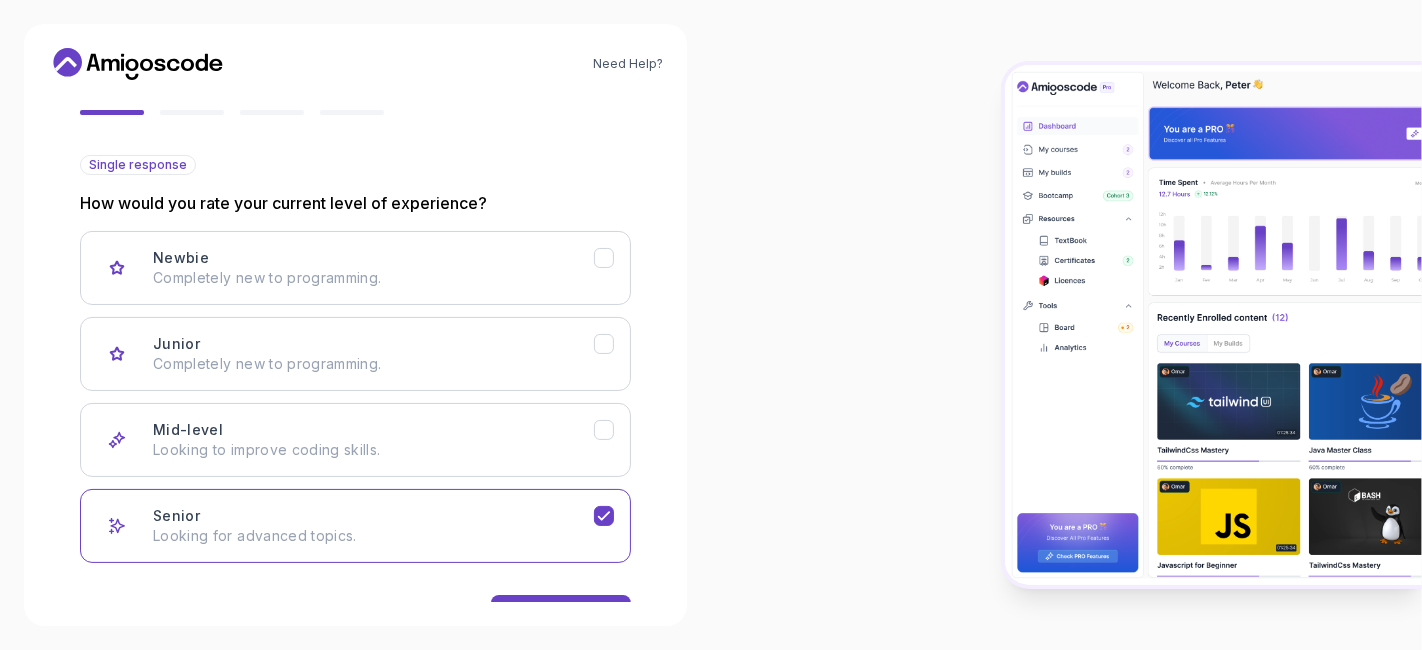 scroll, scrollTop: 243, scrollLeft: 0, axis: vertical 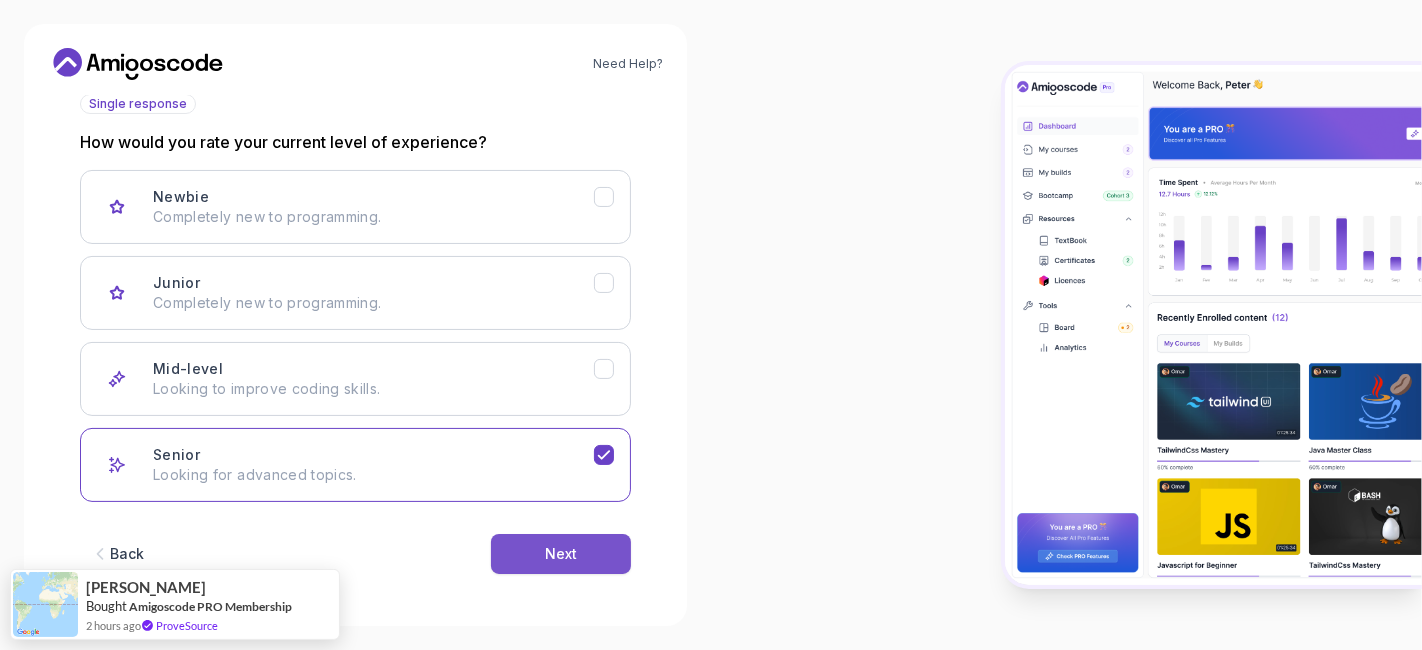 click on "Next" at bounding box center (561, 554) 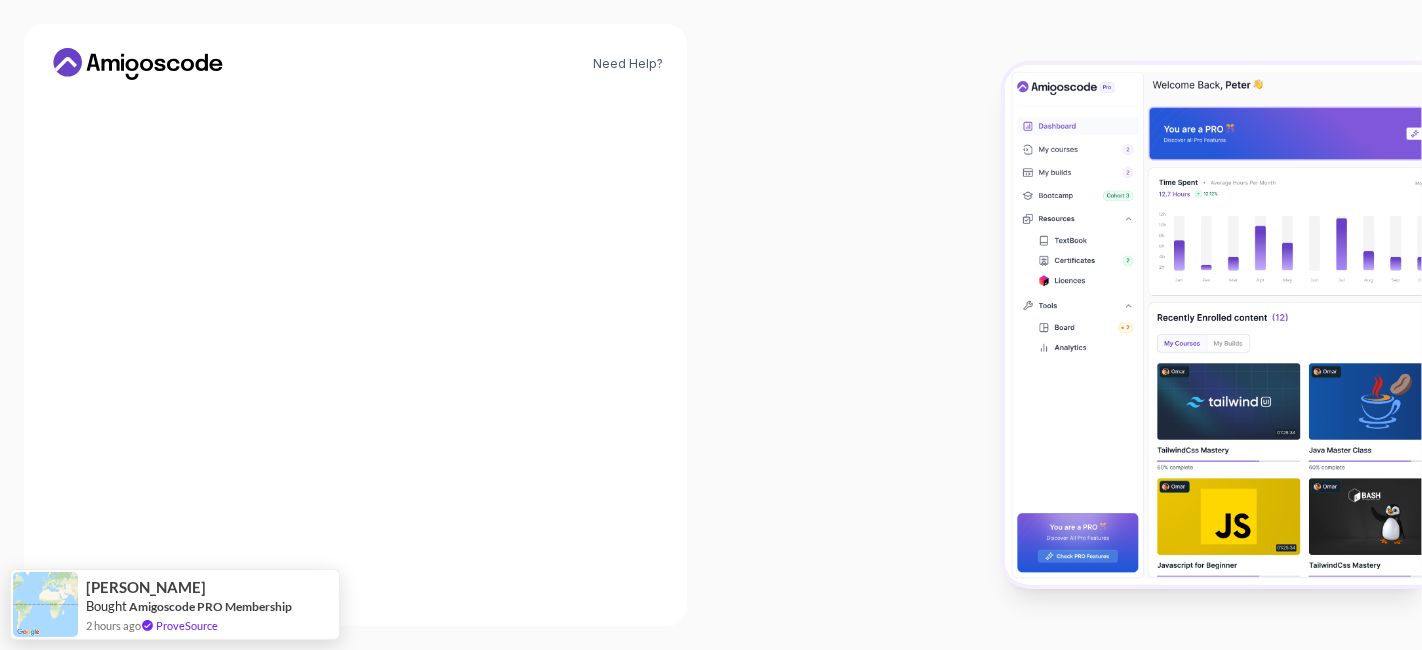 scroll, scrollTop: 243, scrollLeft: 0, axis: vertical 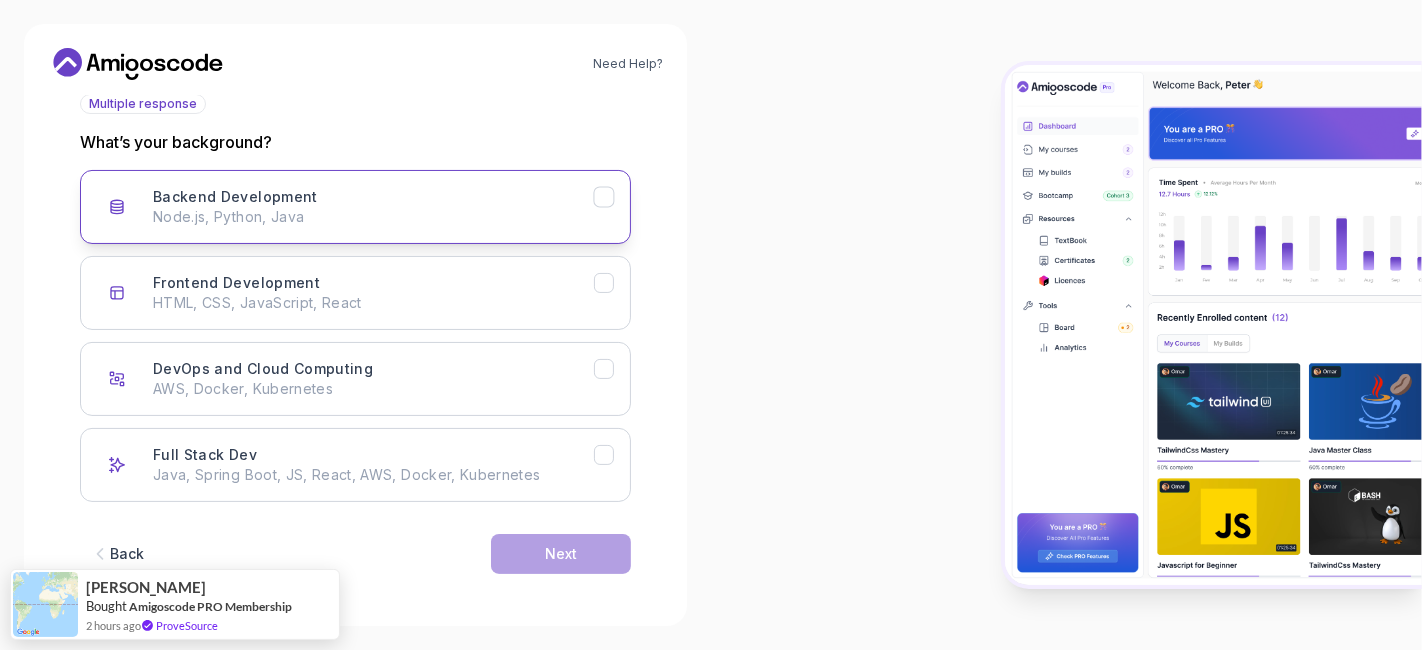 click on "Node.js, Python, Java" at bounding box center (373, 217) 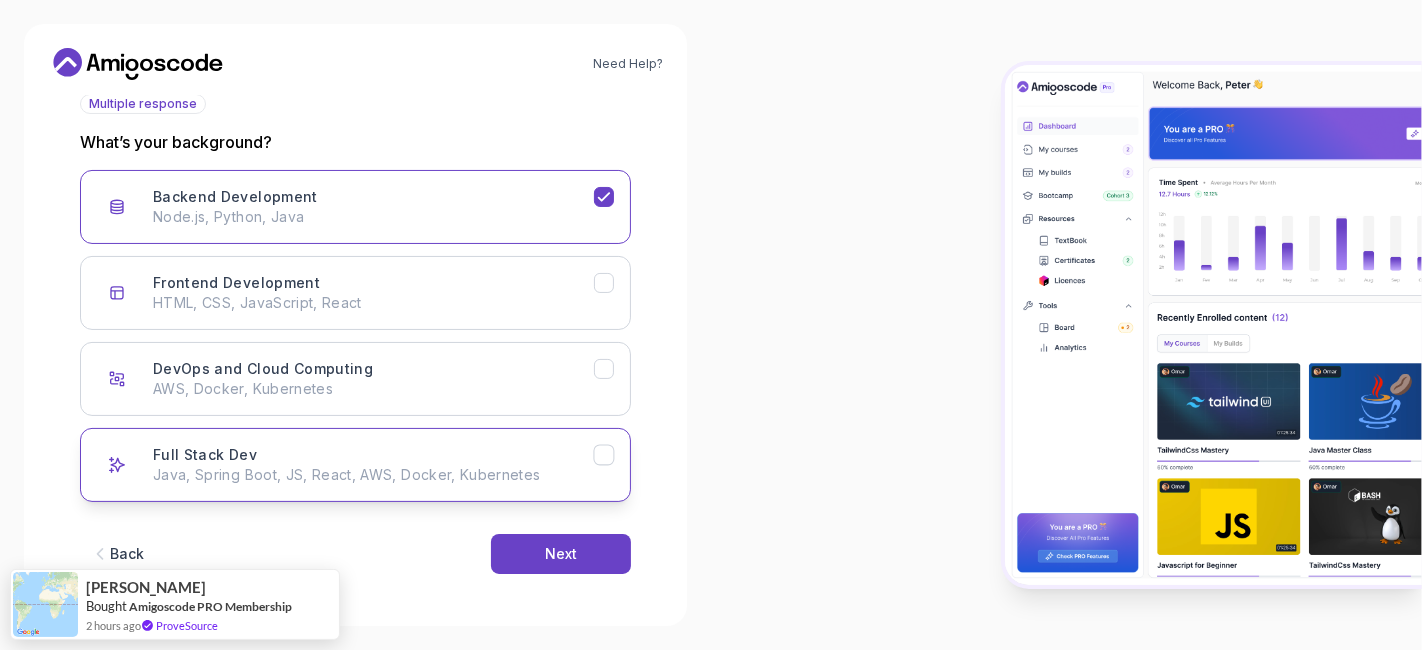 click on "Full Stack Dev Java, Spring Boot, JS, React, AWS, Docker, Kubernetes" at bounding box center (355, 465) 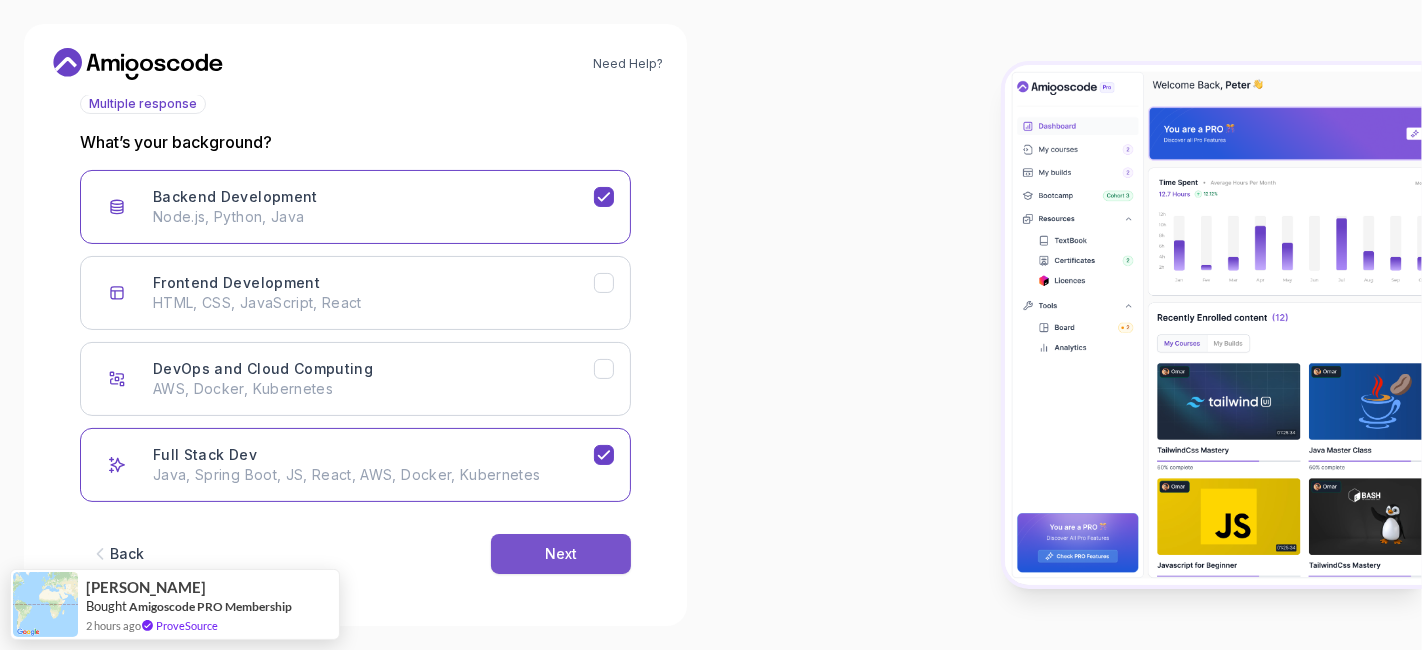 drag, startPoint x: 571, startPoint y: 527, endPoint x: 570, endPoint y: 553, distance: 26.019224 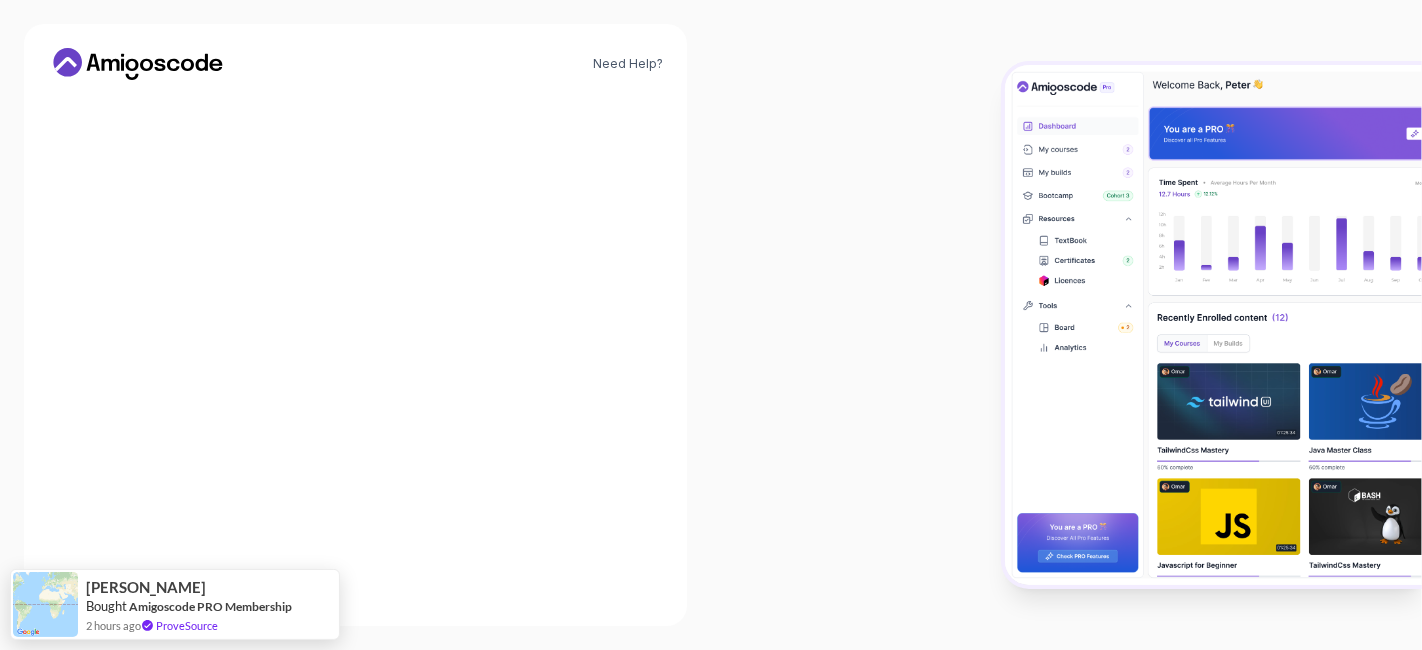 scroll, scrollTop: 222, scrollLeft: 0, axis: vertical 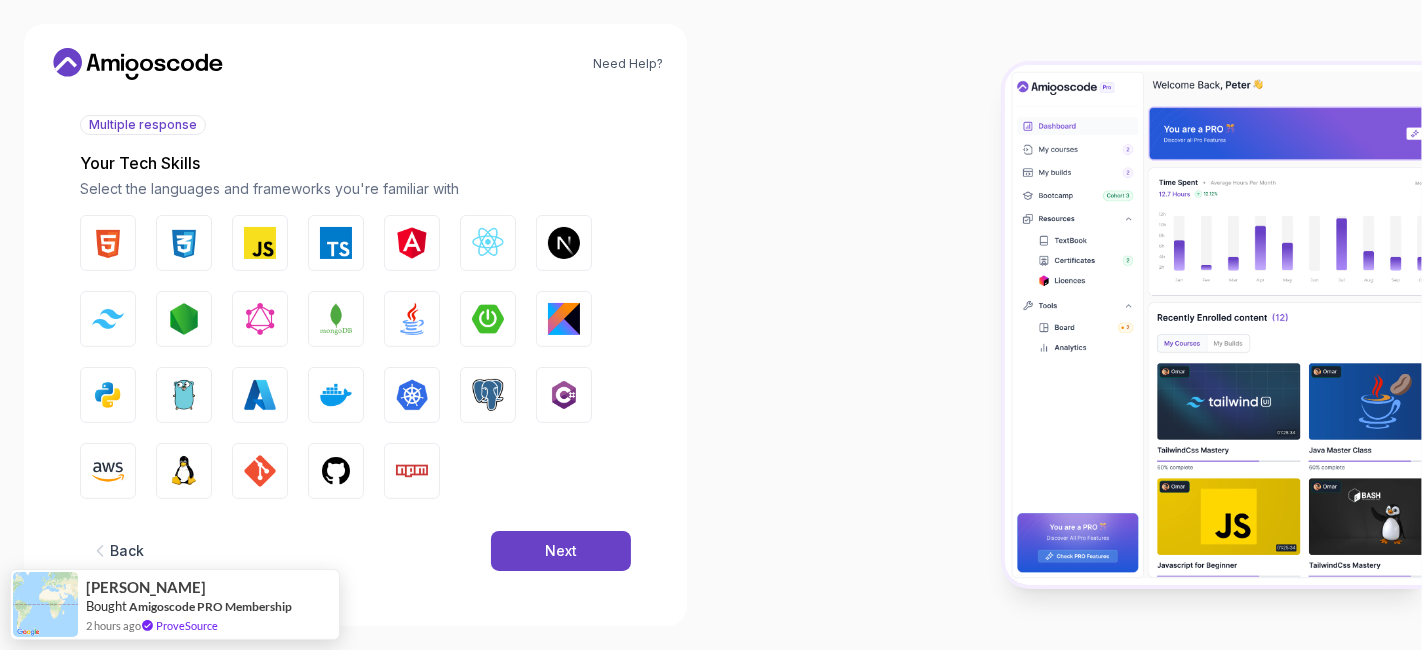 click on "Next" at bounding box center [561, 551] 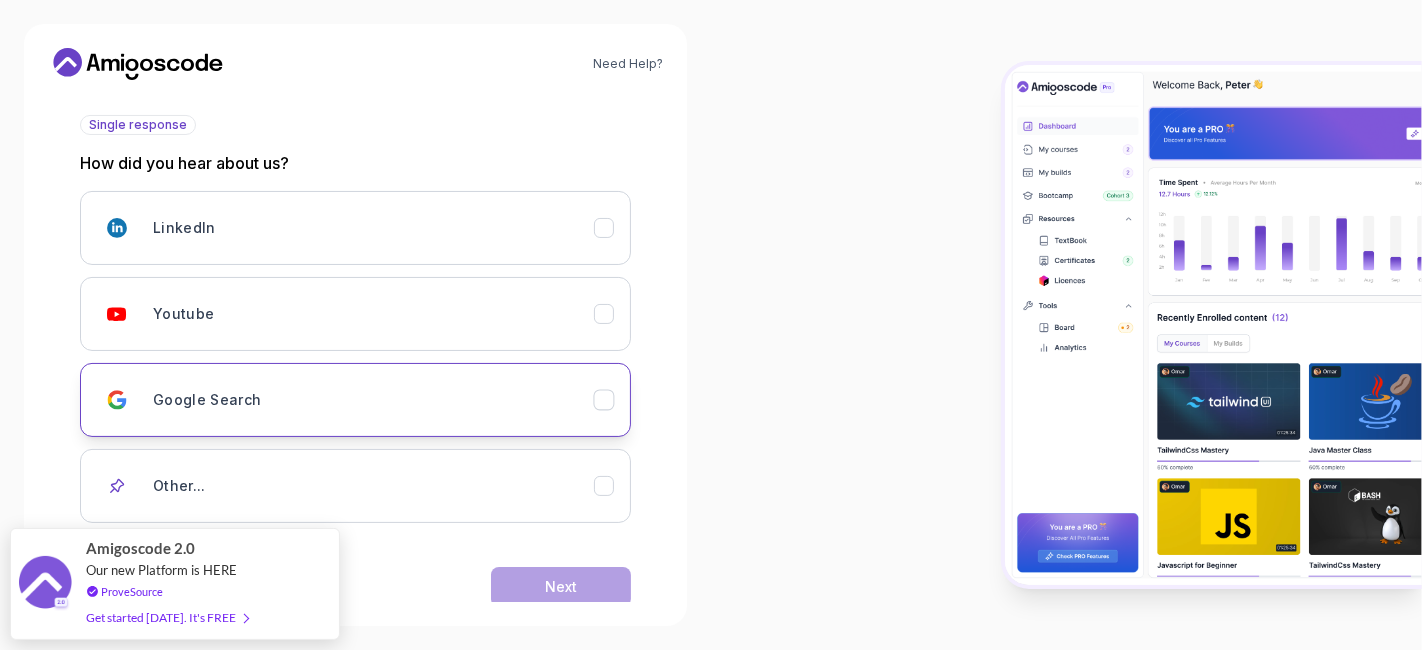 click on "Google Search" at bounding box center (373, 400) 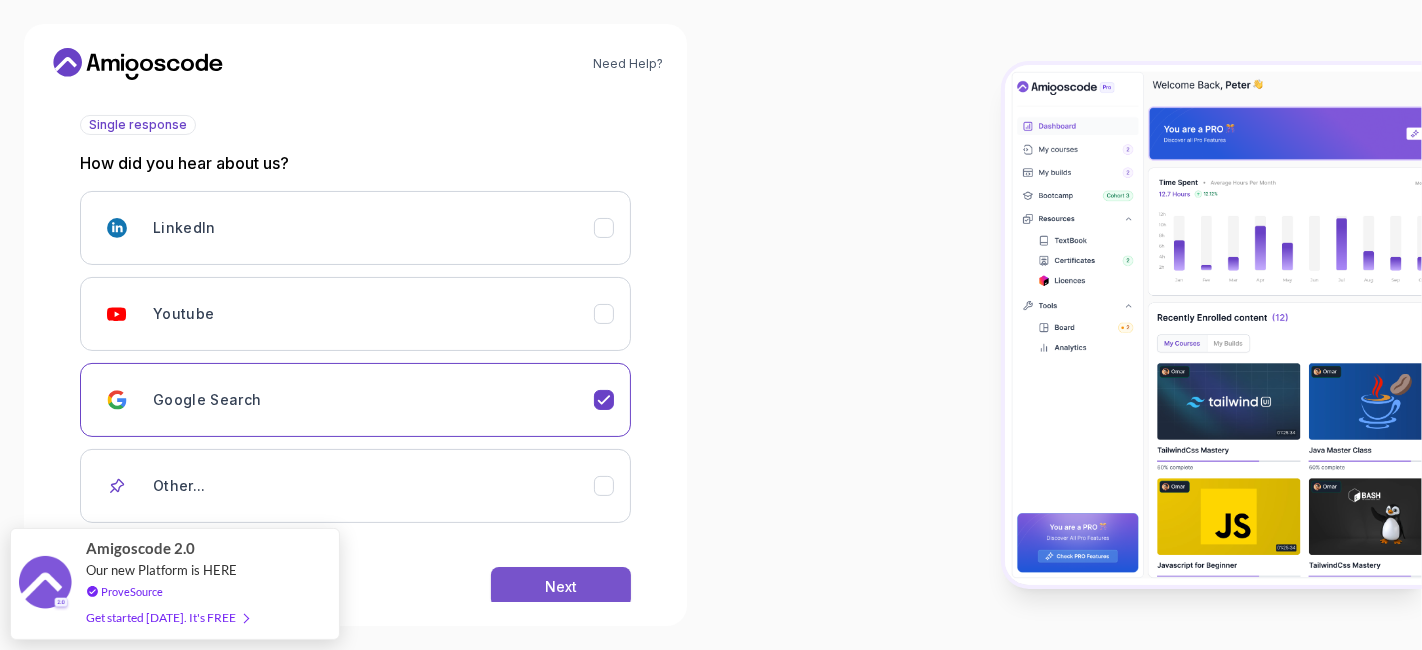 click on "Next" at bounding box center (561, 587) 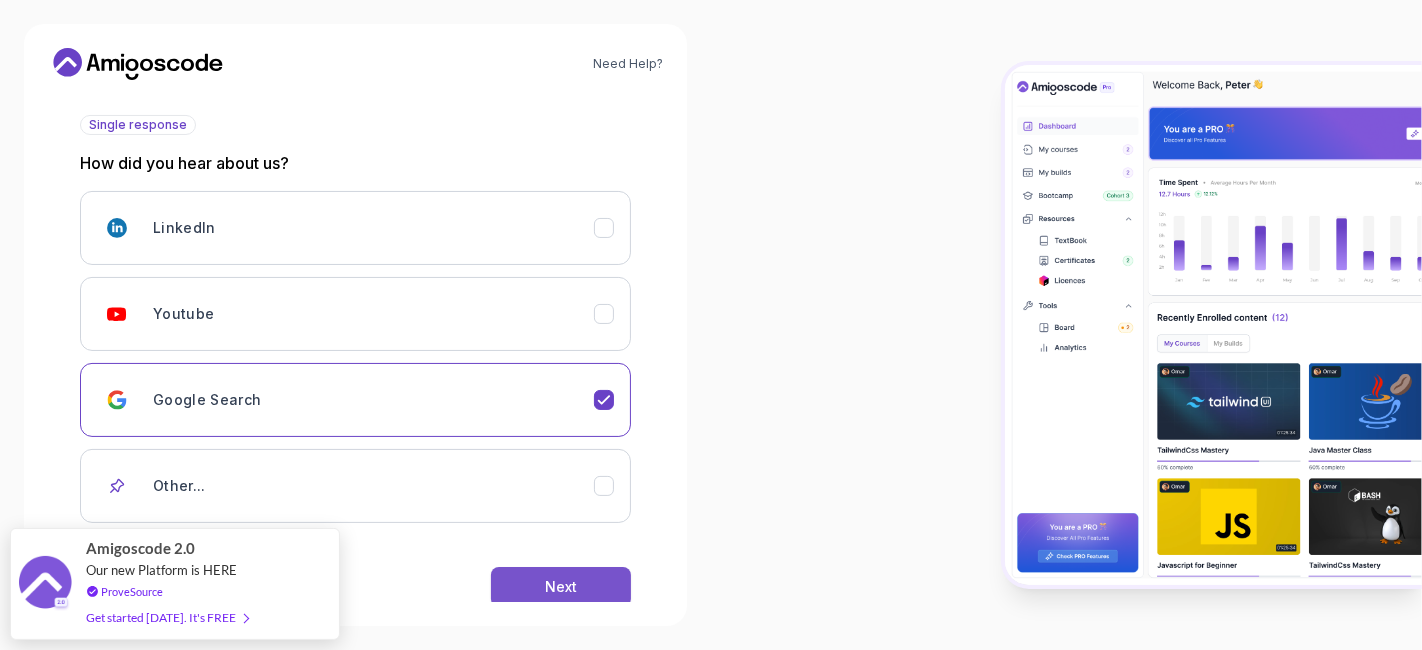 scroll, scrollTop: 0, scrollLeft: 0, axis: both 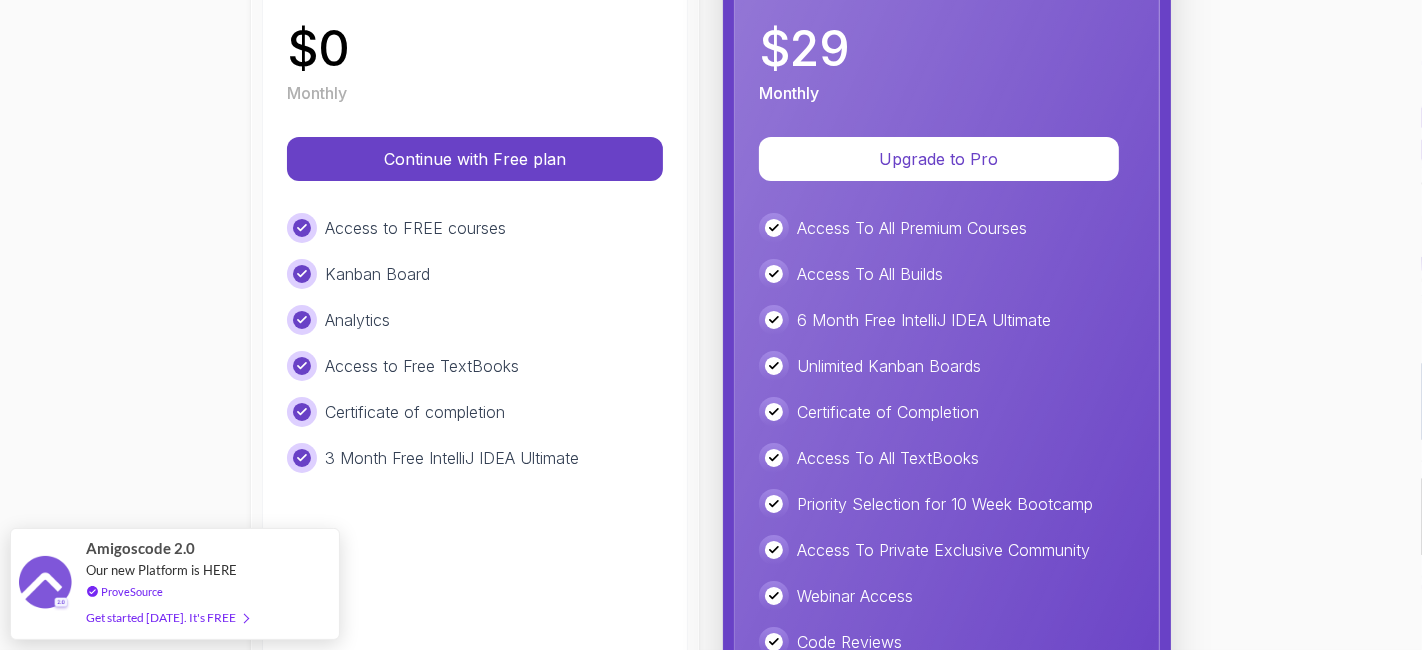 click on "Free Ideal for beginners exploring coding and learning the basics for free. $ 0 Monthly Continue with Free plan Access to FREE courses Kanban Board Analytics Access to Free TextBooks Certificate of completion 3 Month Free IntelliJ IDEA Ultimate" at bounding box center [475, 348] 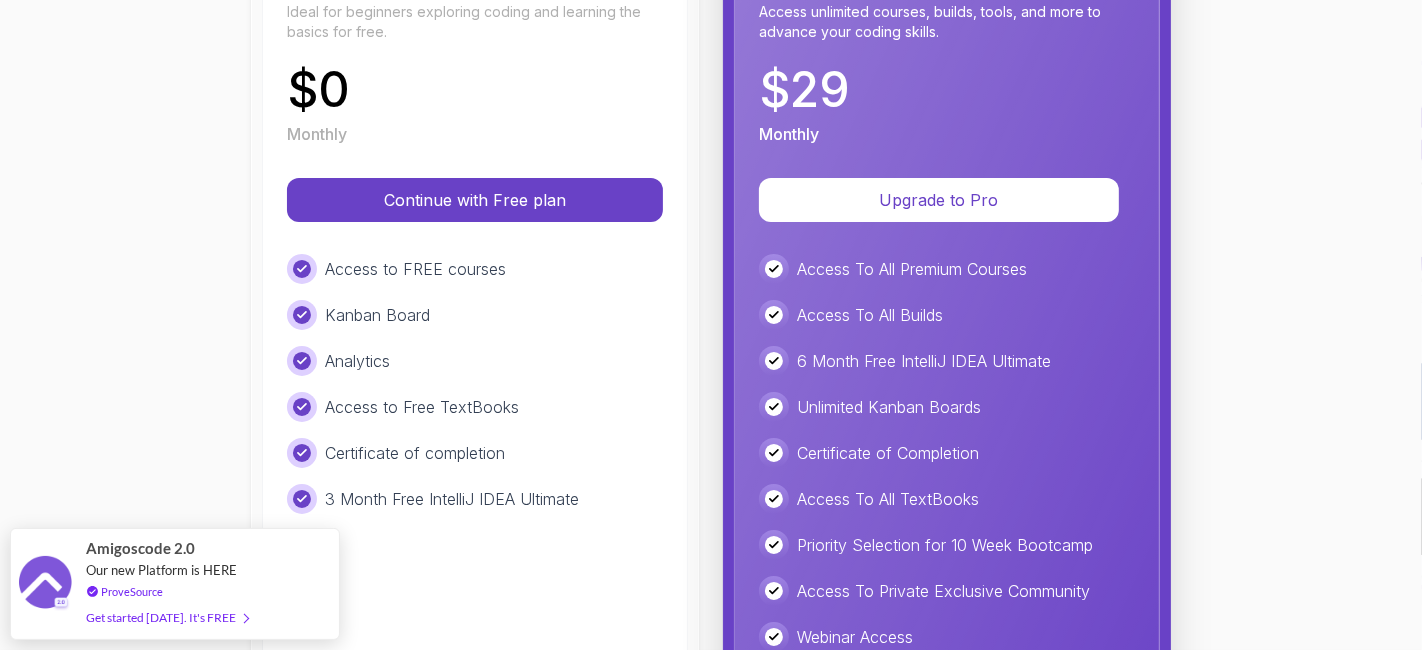 scroll, scrollTop: 341, scrollLeft: 0, axis: vertical 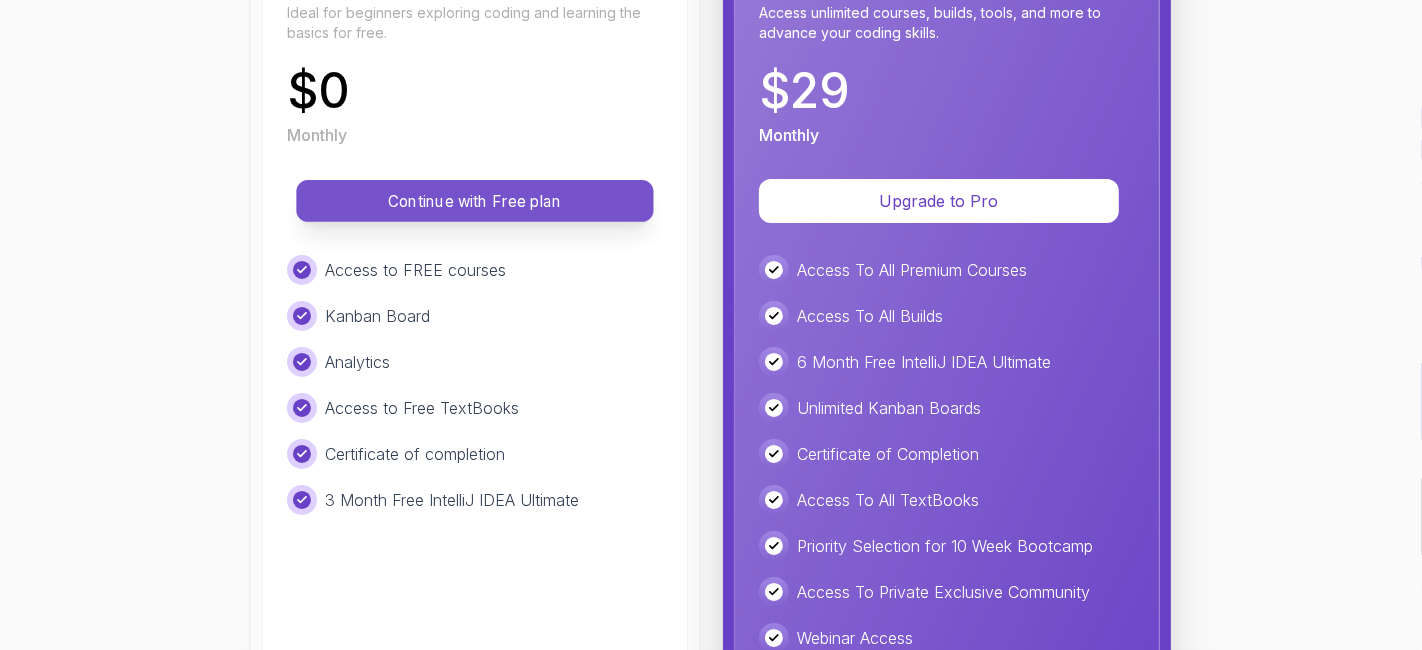 click on "Continue with Free plan" at bounding box center (474, 201) 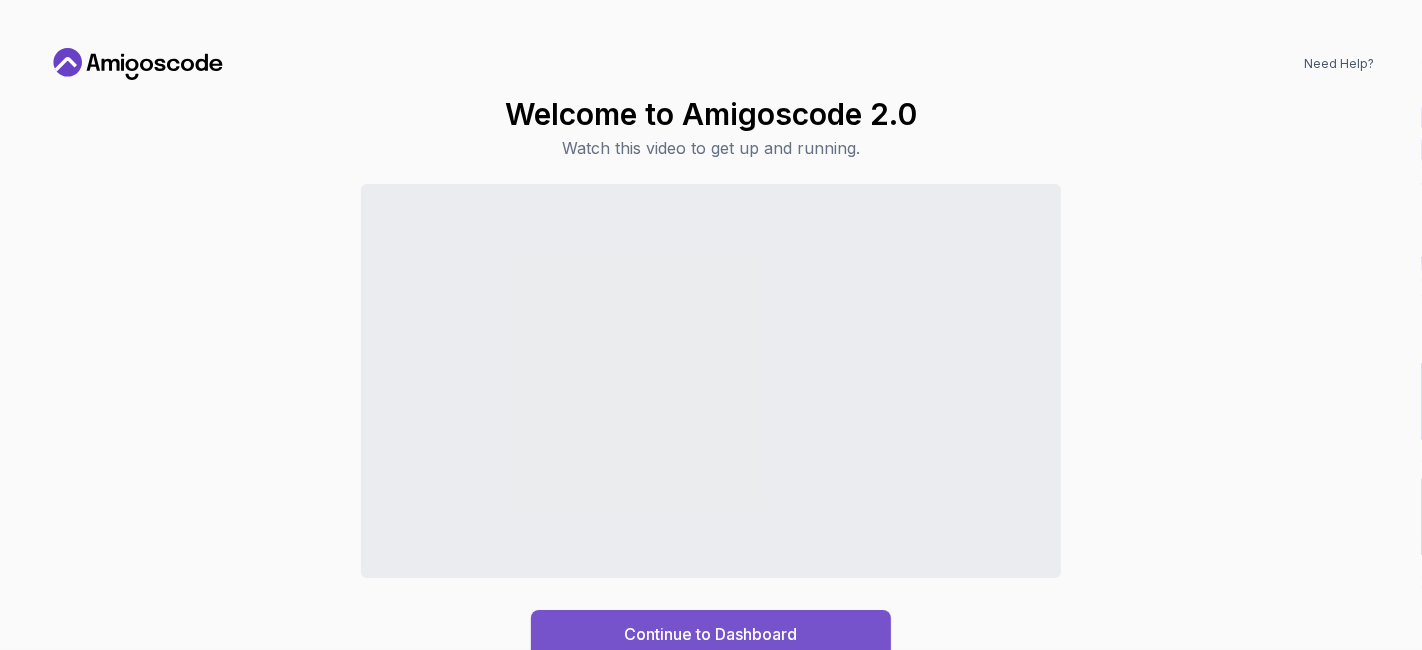 click on "Continue to Dashboard" at bounding box center [711, 634] 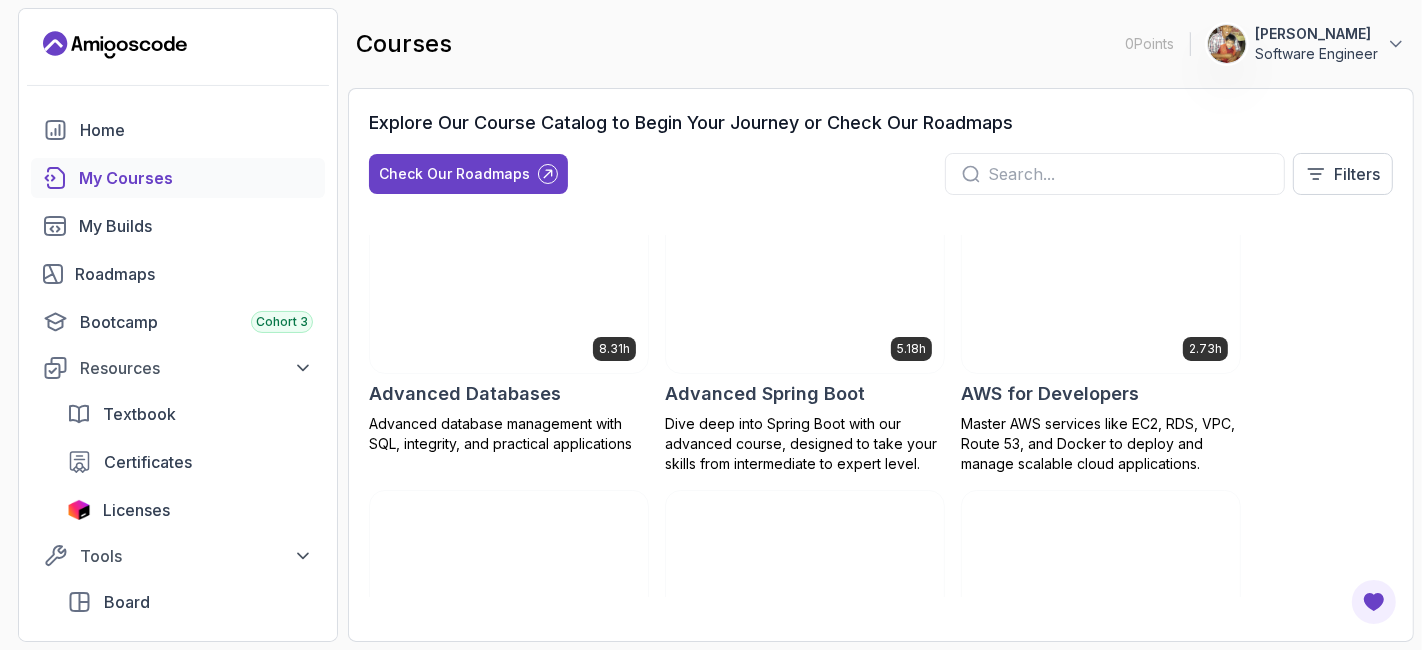 scroll, scrollTop: 0, scrollLeft: 0, axis: both 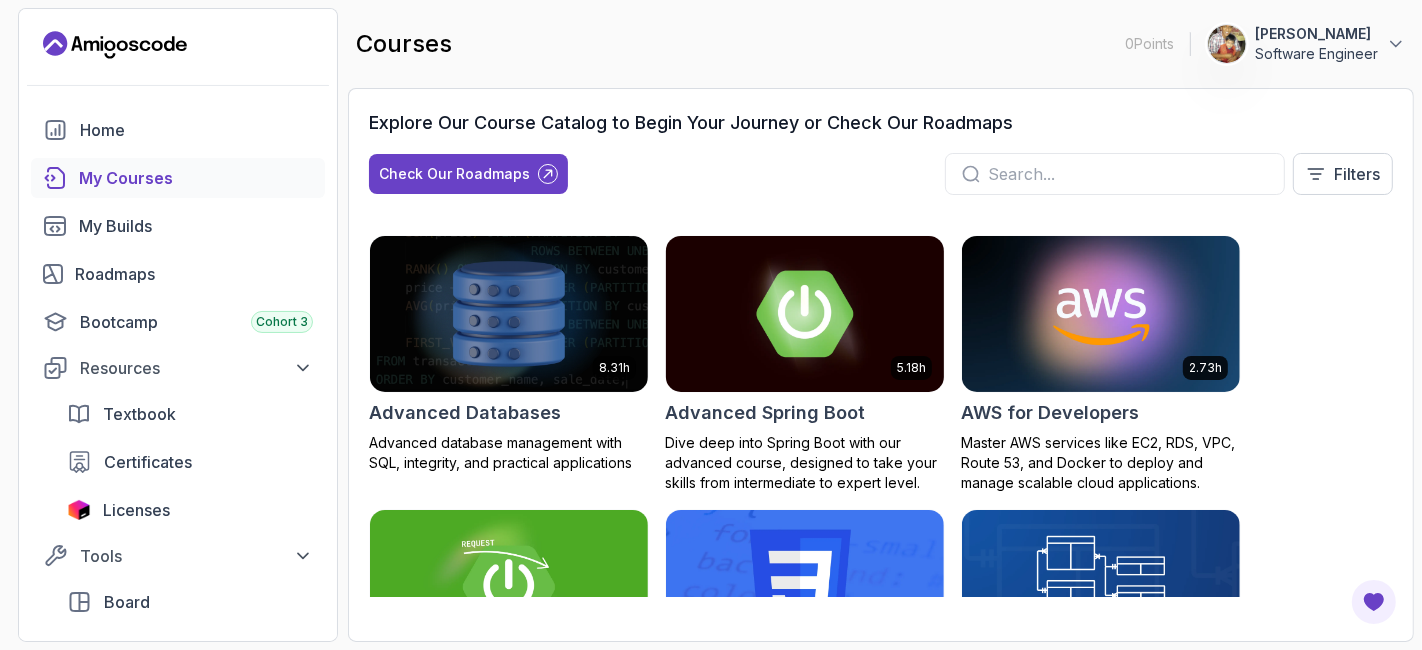 click at bounding box center [805, 313] 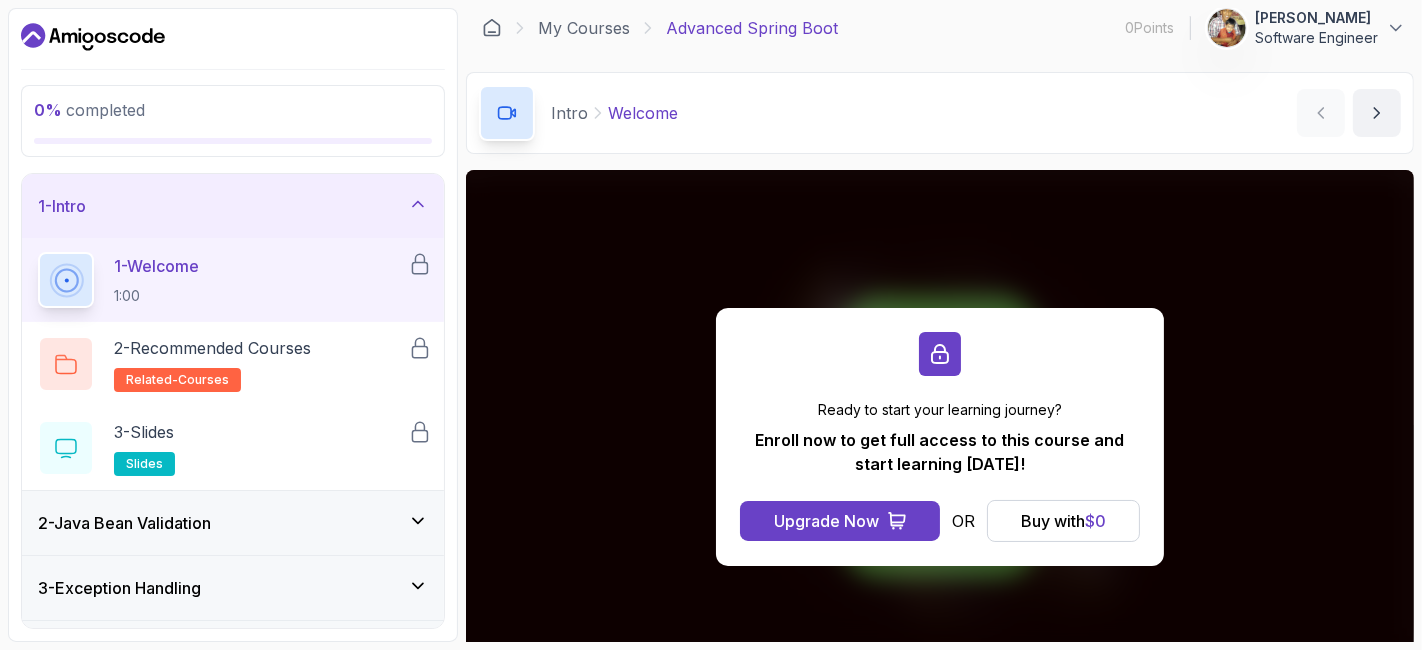 scroll, scrollTop: 6, scrollLeft: 0, axis: vertical 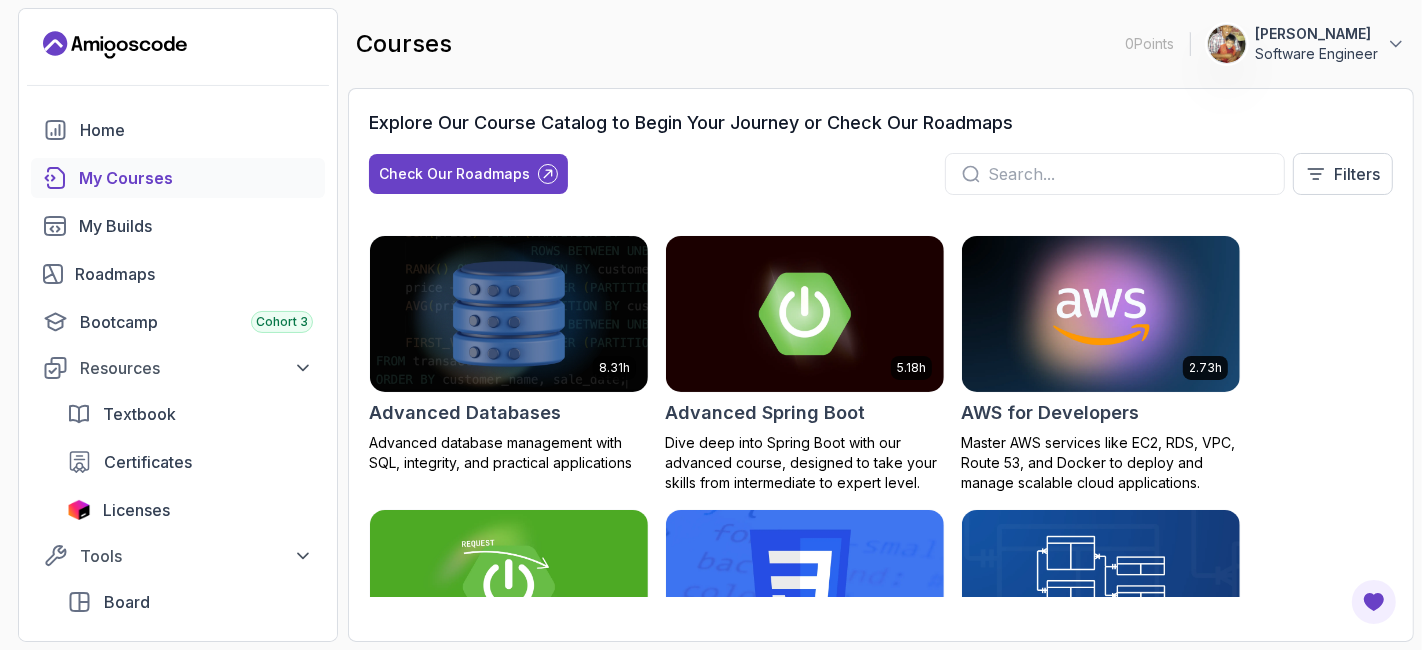 click at bounding box center [1128, 174] 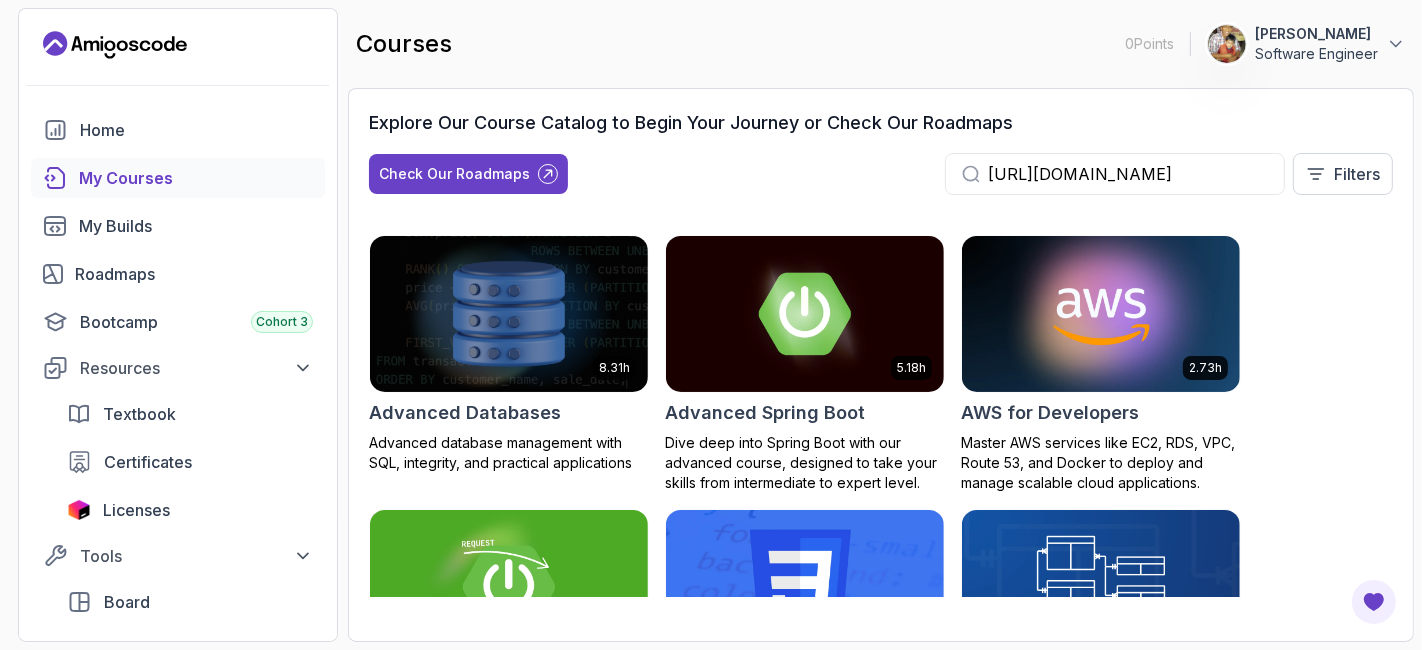 scroll, scrollTop: 0, scrollLeft: 577, axis: horizontal 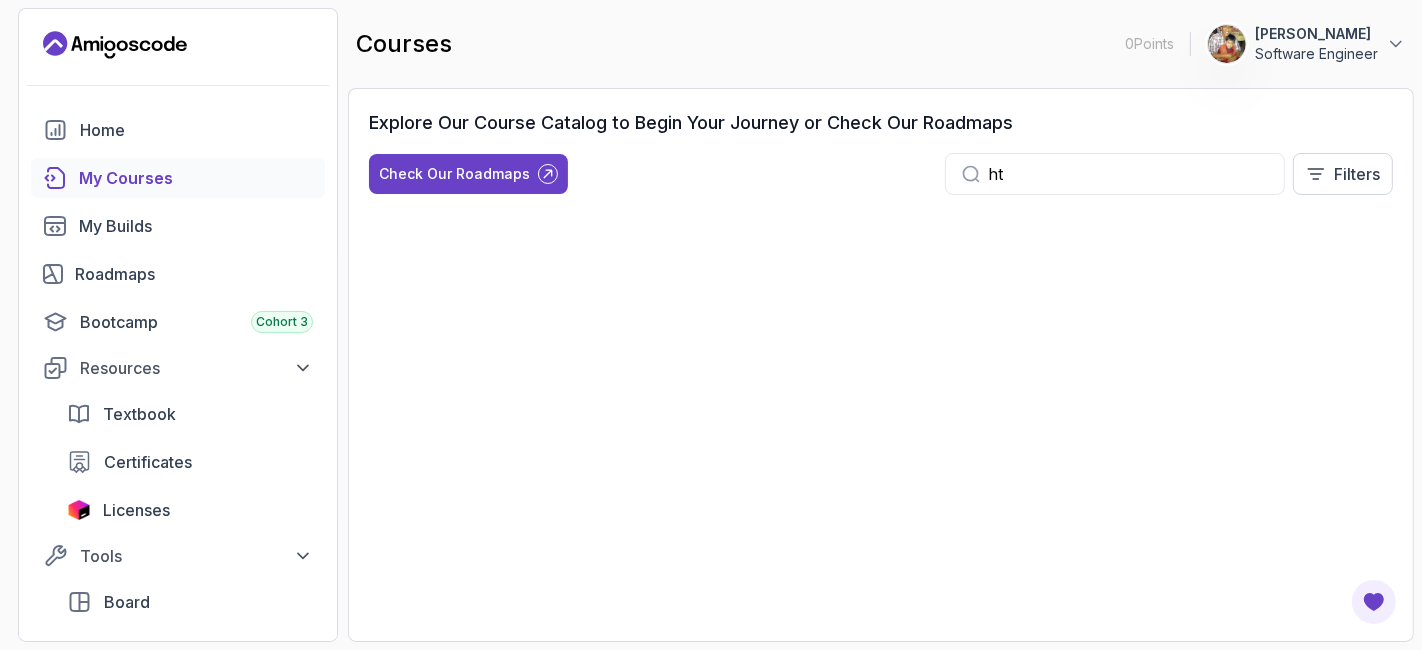 type on "h" 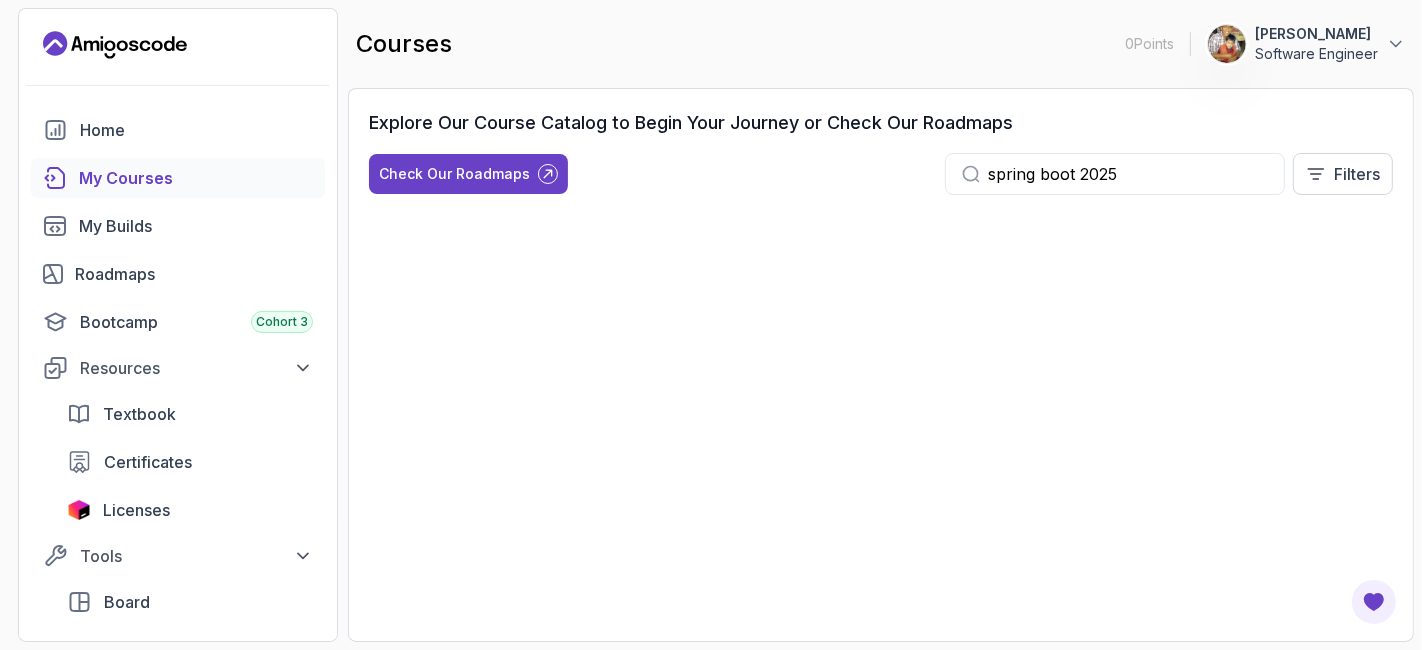type on "spring boot 2025" 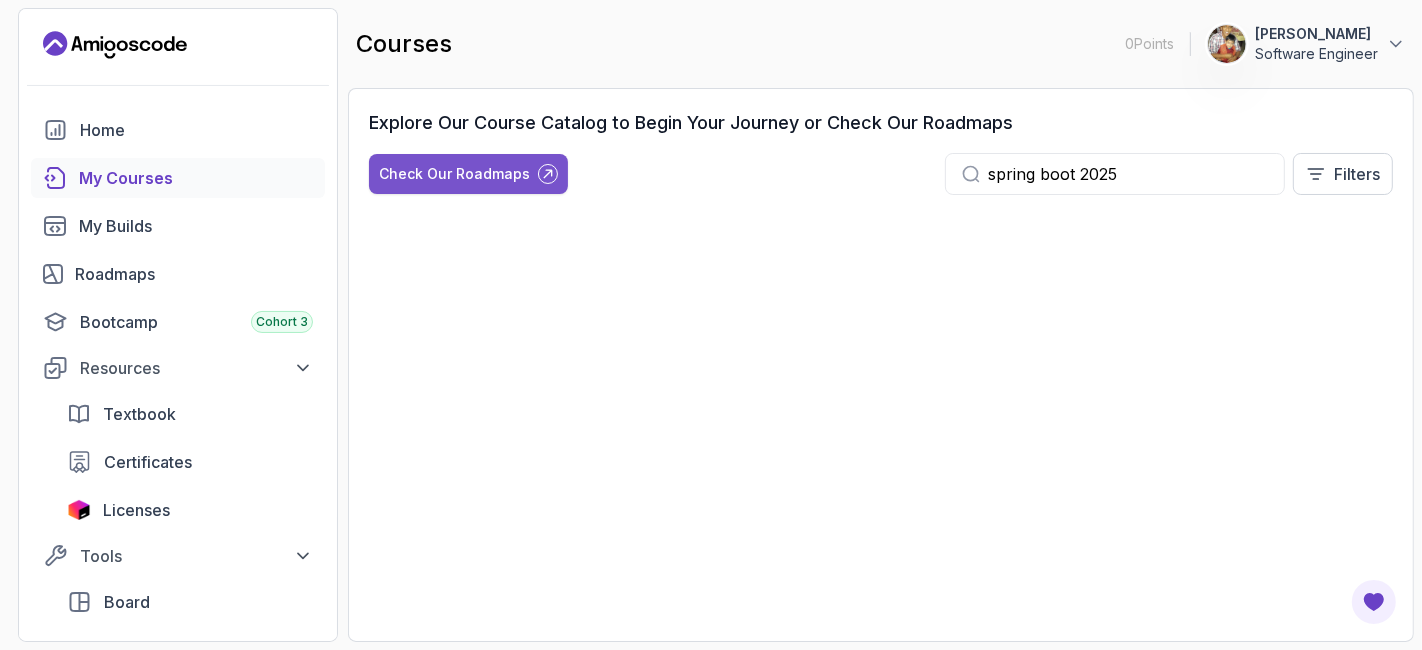 click on "Check Our Roadmaps" at bounding box center (454, 174) 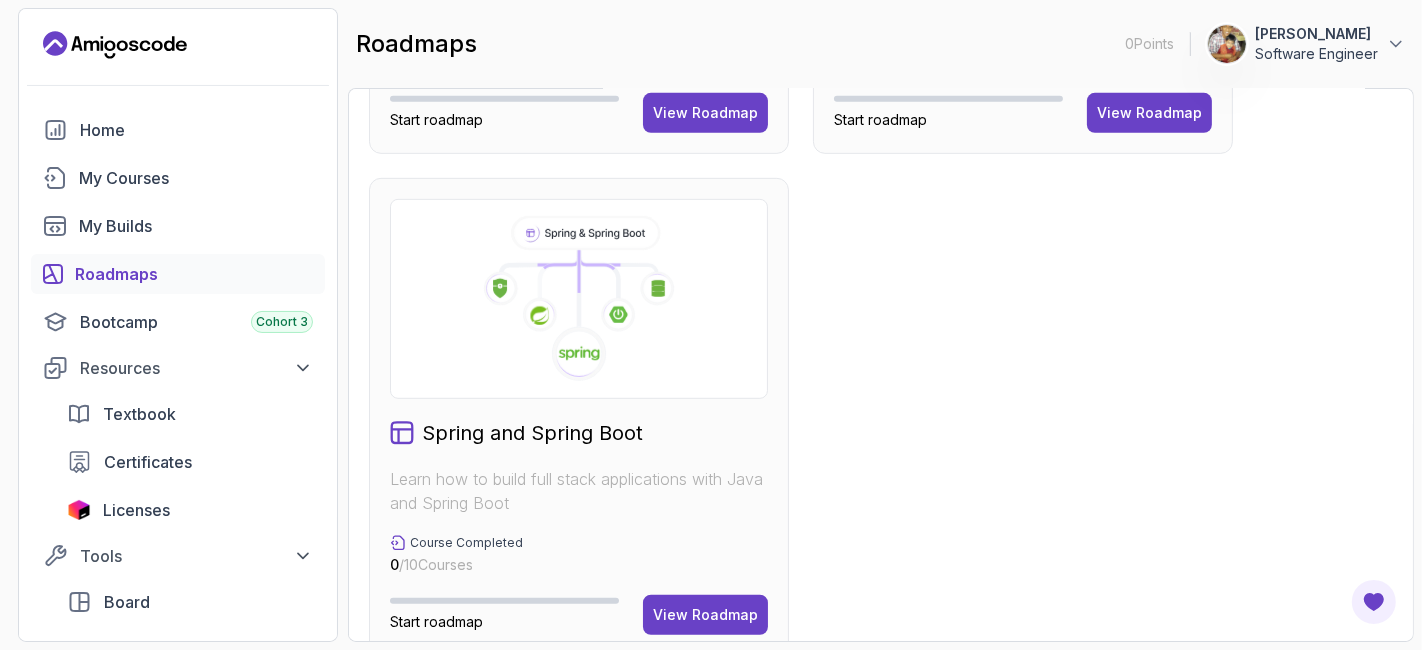 scroll, scrollTop: 967, scrollLeft: 0, axis: vertical 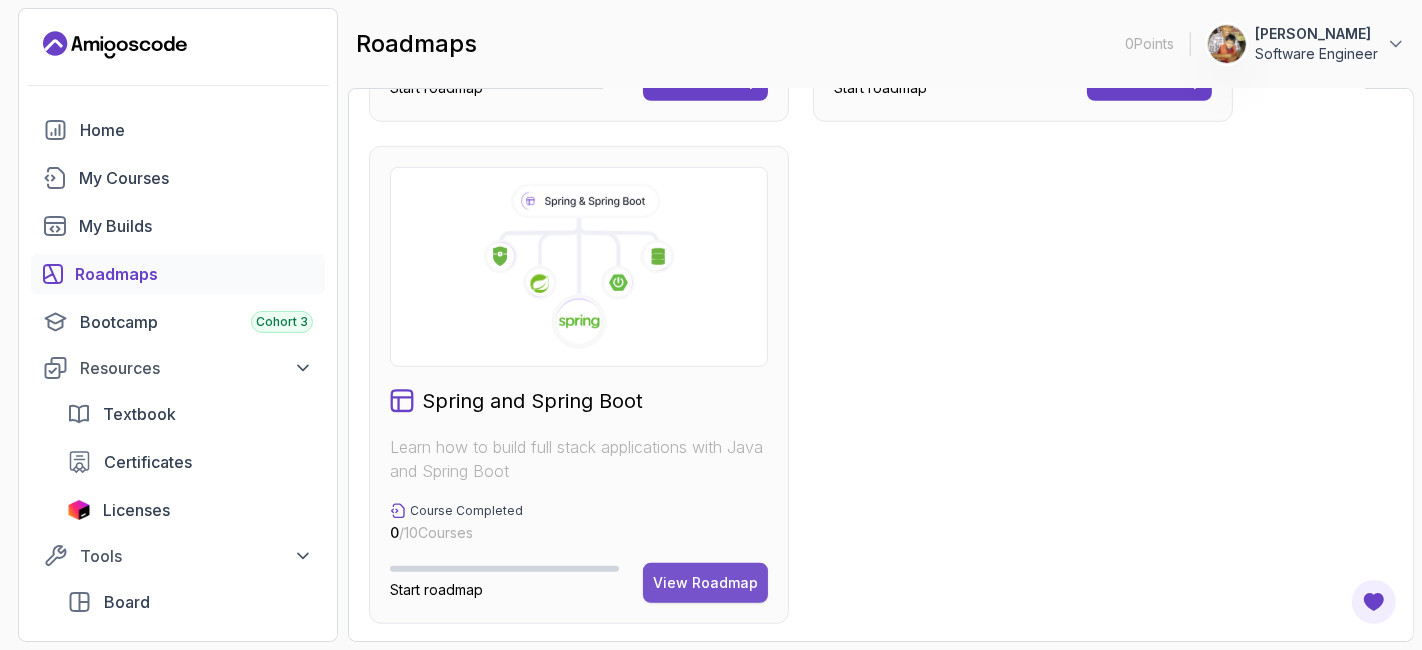 click on "View Roadmap" at bounding box center (705, 583) 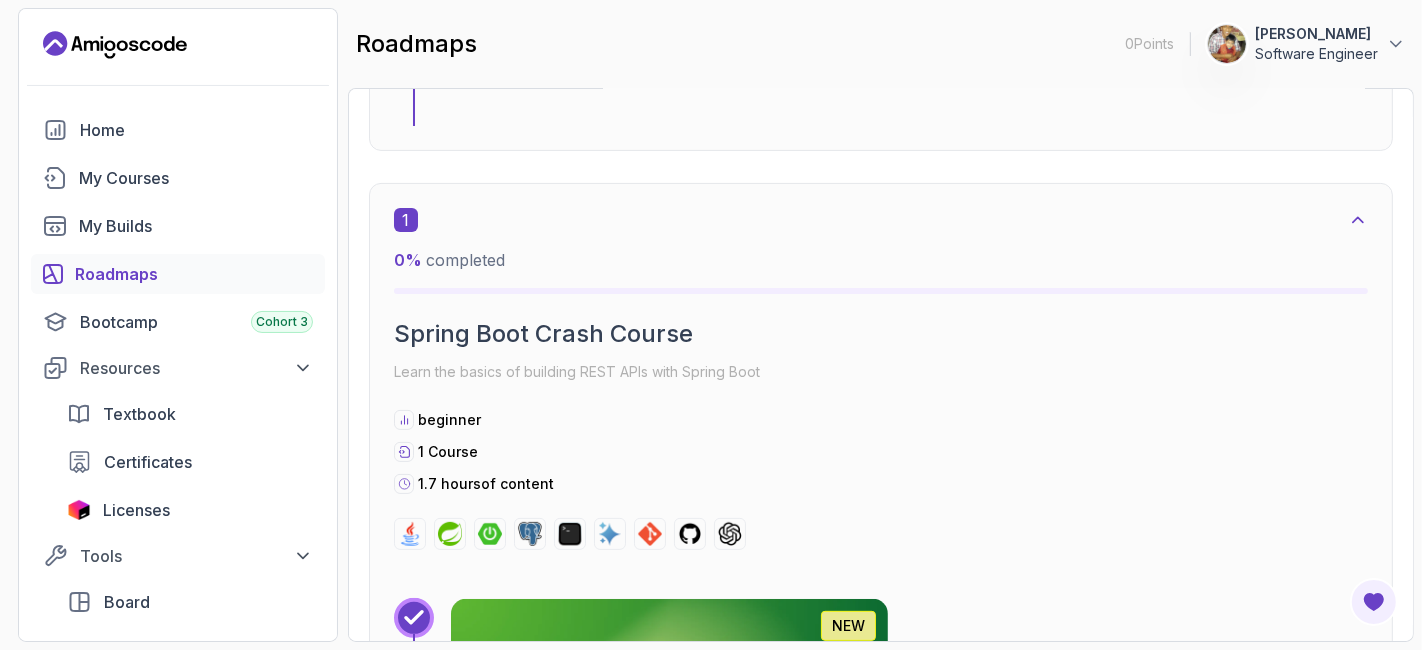 scroll, scrollTop: 0, scrollLeft: 0, axis: both 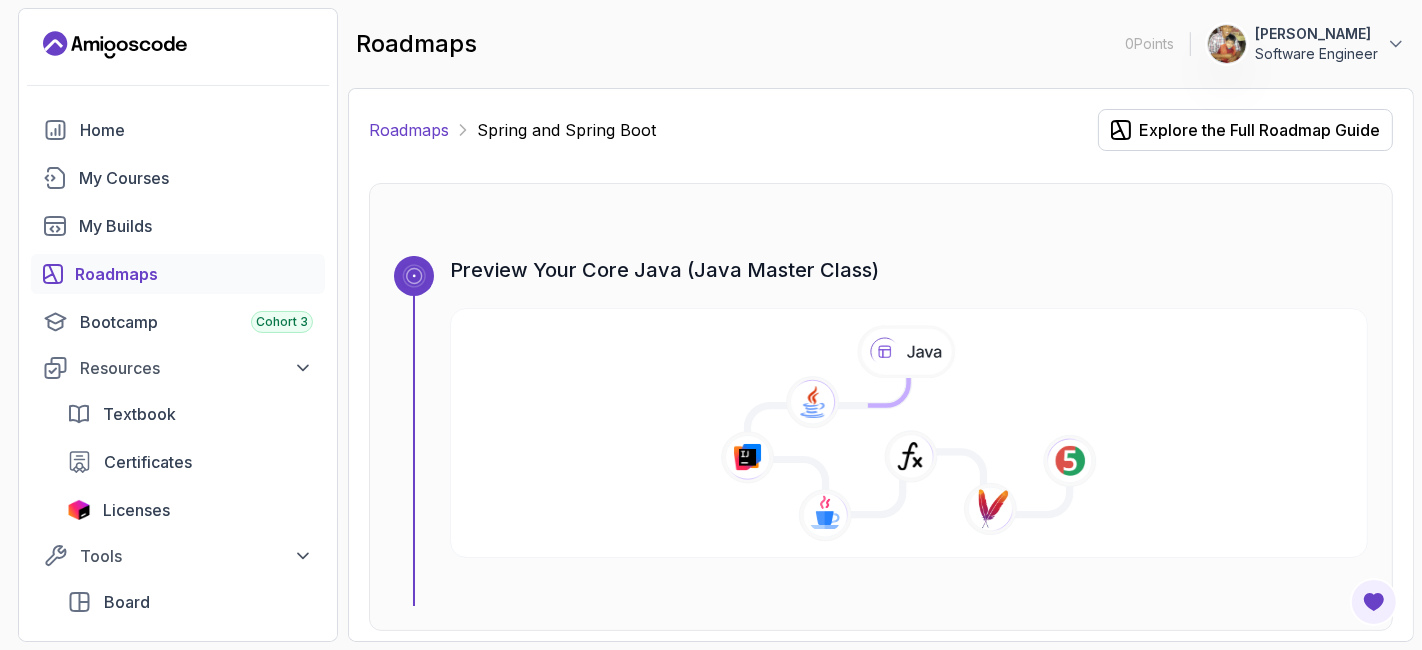 click on "Roadmaps" at bounding box center (409, 130) 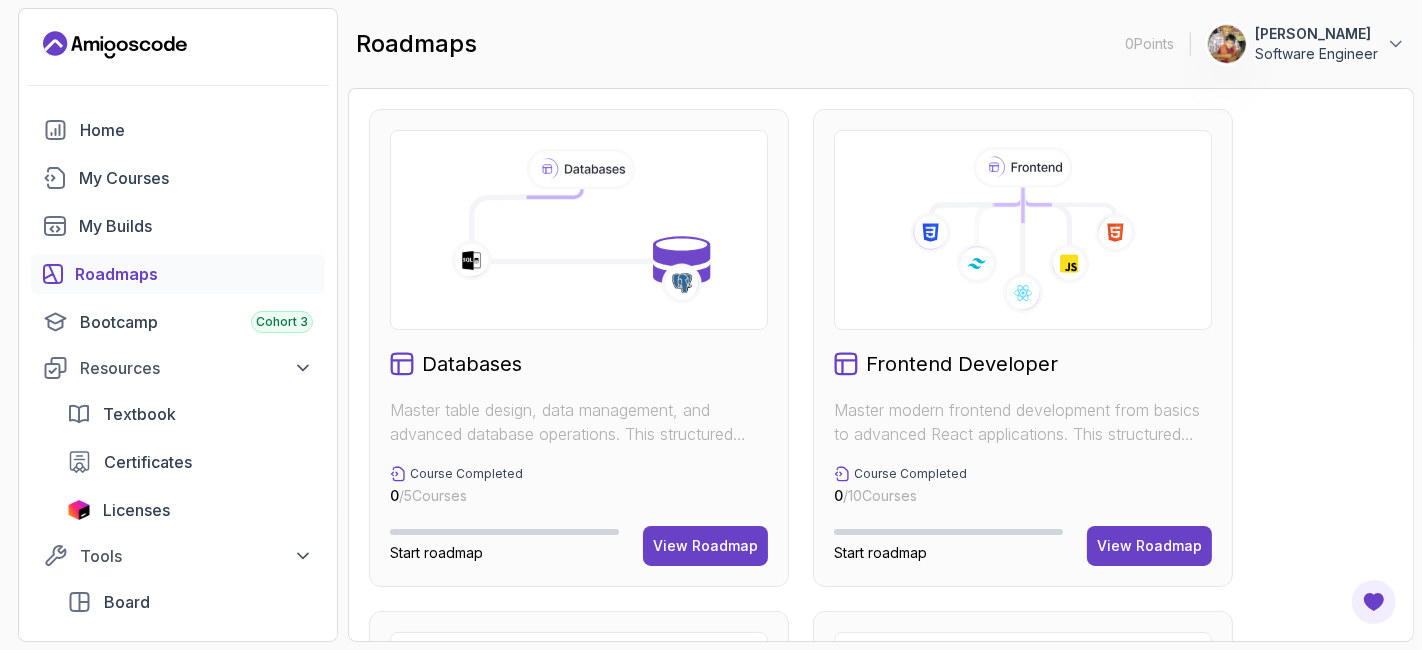 click on "Roadmaps" at bounding box center [194, 274] 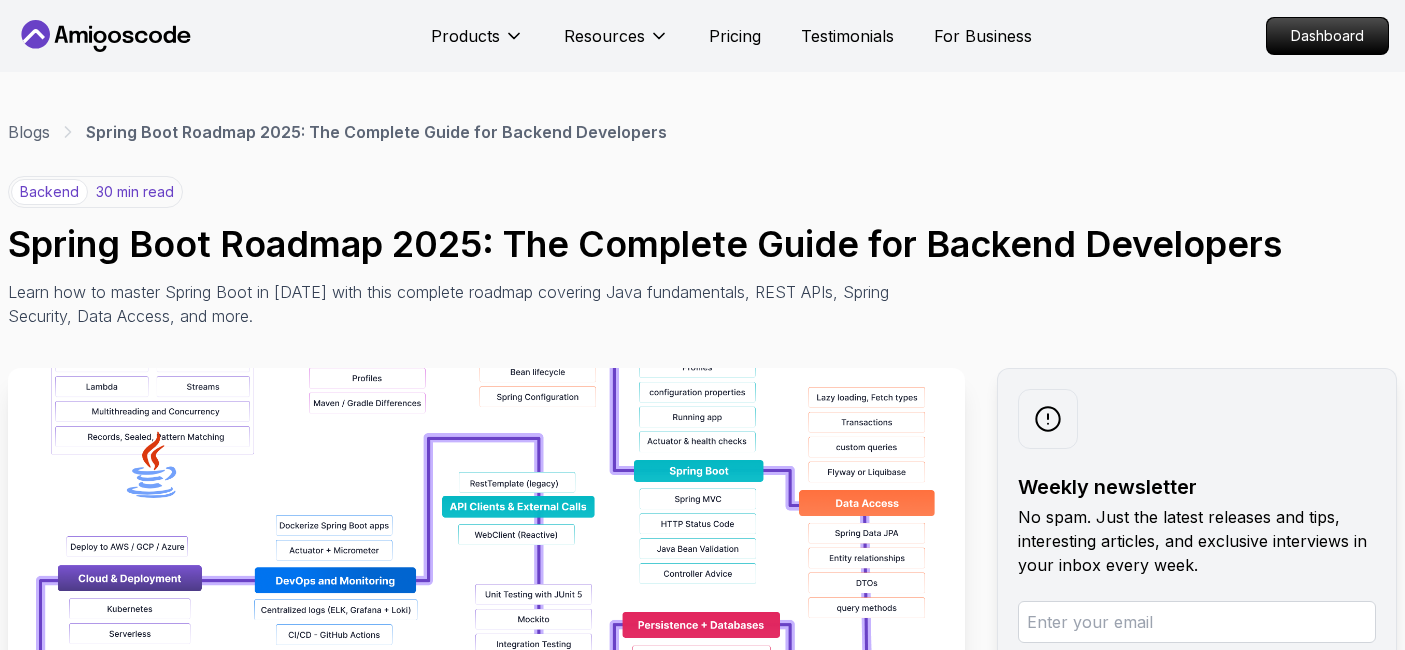 scroll, scrollTop: 0, scrollLeft: 0, axis: both 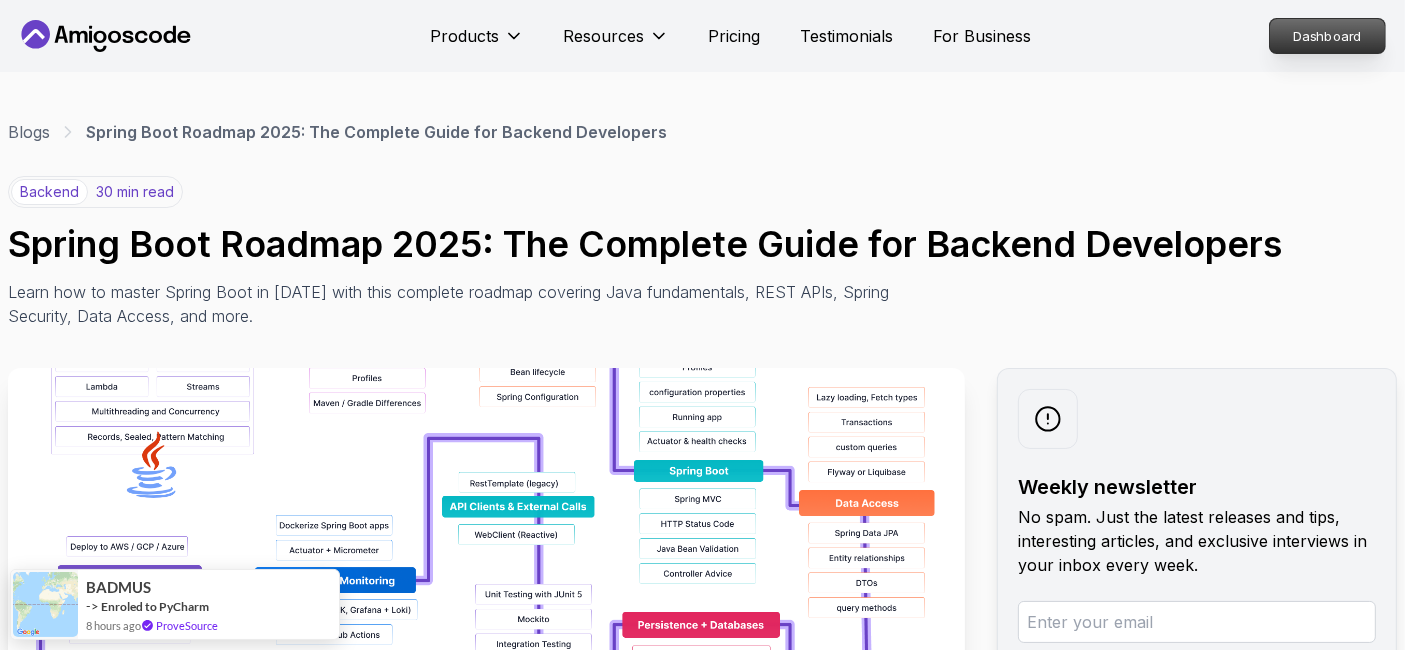click on "Dashboard" at bounding box center (1327, 36) 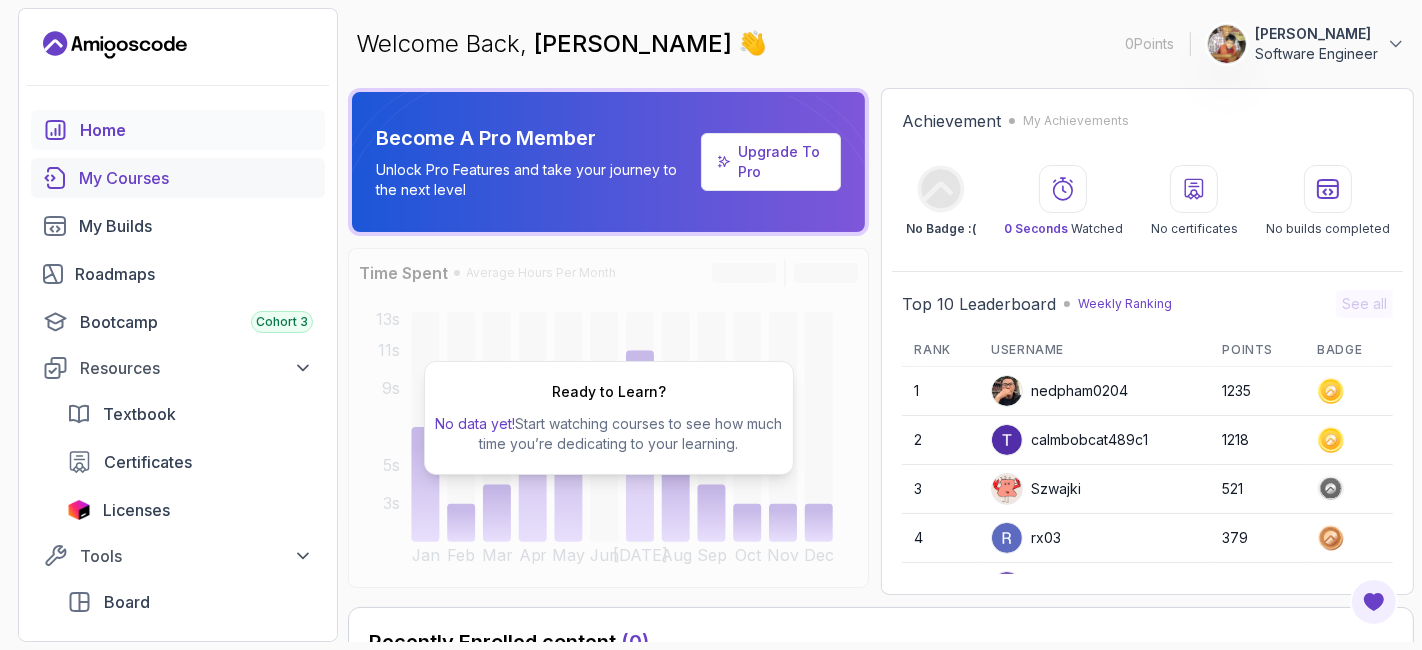 click on "My Courses" at bounding box center [196, 178] 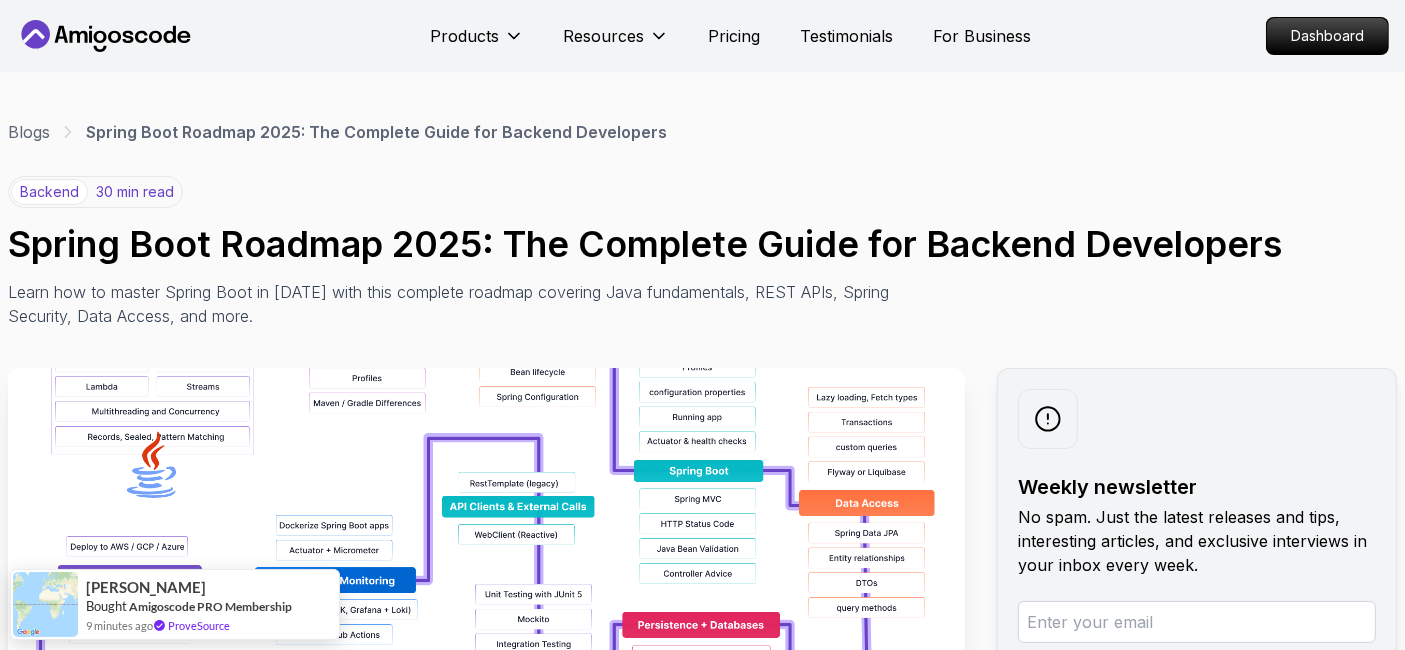 click on "Spring Boot Roadmap 2025: The Complete Guide for Backend Developers" at bounding box center (702, 244) 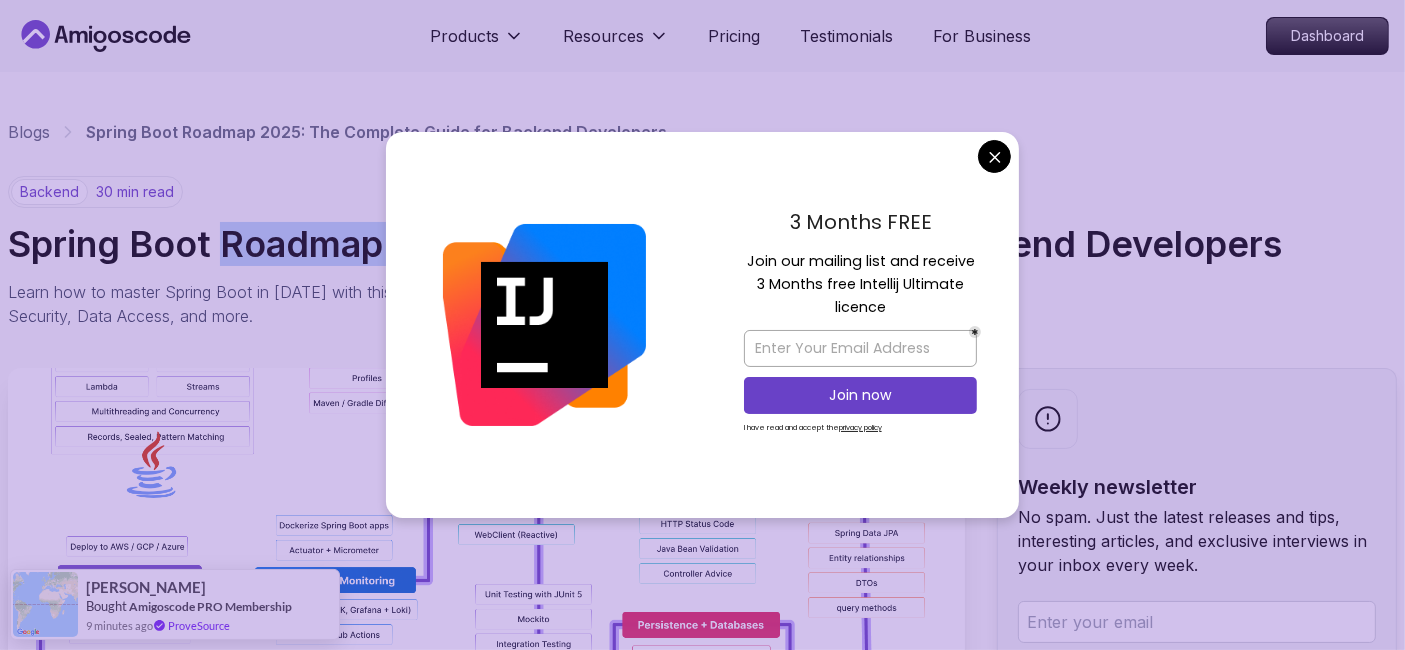 click on "Spring Boot Roadmap 2025: The Complete Guide for Backend Developers" at bounding box center (702, 244) 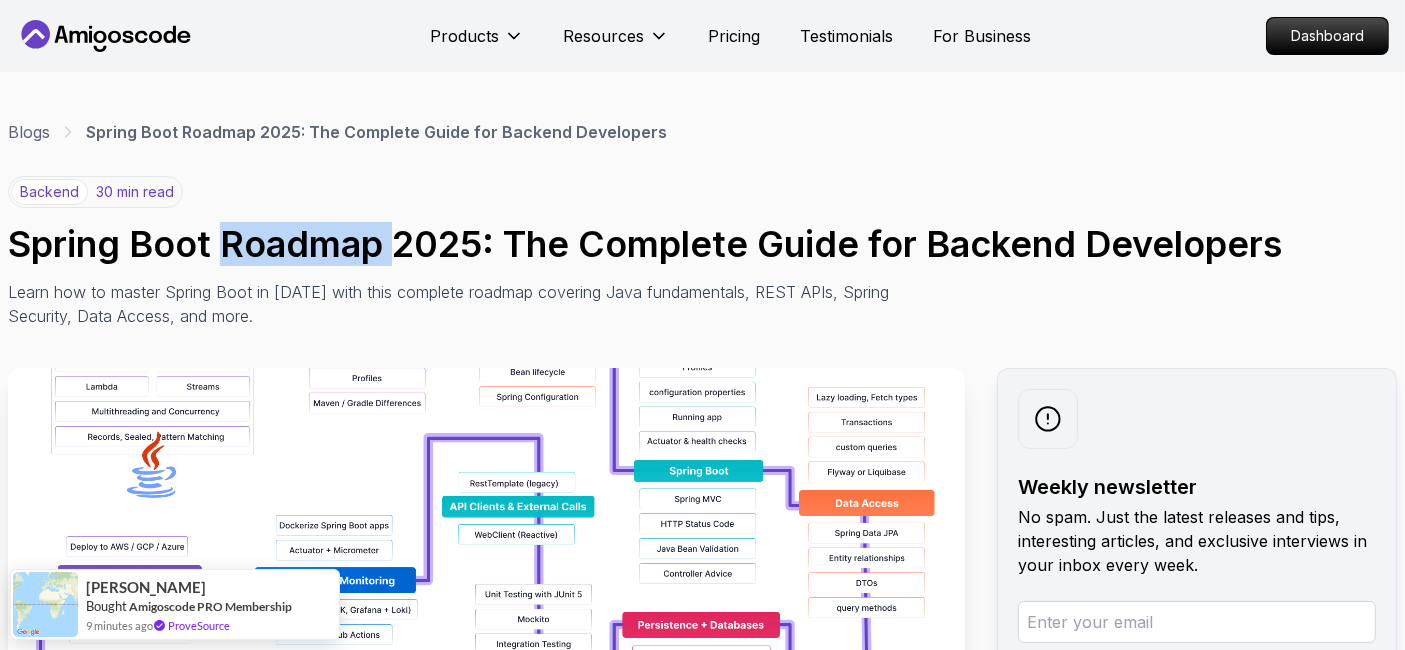 click on "Products Resources Pricing Testimonials For Business Dashboard Products Resources Pricing Testimonials For Business Dashboard Blogs Spring Boot Roadmap 2025: The Complete Guide for Backend Developers backend 30 min read Spring Boot Roadmap 2025: The Complete Guide for Backend Developers Learn how to master Spring Boot in 2025 with this complete roadmap covering Java fundamentals, REST APIs, Spring Security, Data Access, and more. Weekly newsletter No spam. Just the latest releases and tips, interesting articles, and exclusive interviews in your inbox every week. Read about our   privacy policy . Subscribe Share this Course or Copy link Published By:  Nelson Djalo  |   Date:  April 28, 2025 Introduction
The Spring Boot ecosystem has evolved significantly over the past few years, with new features like native compilation, improved performance, and enhanced cloud integration. Understanding these developments and how they impact application development is essential for staying current in the field." at bounding box center (702, 13536) 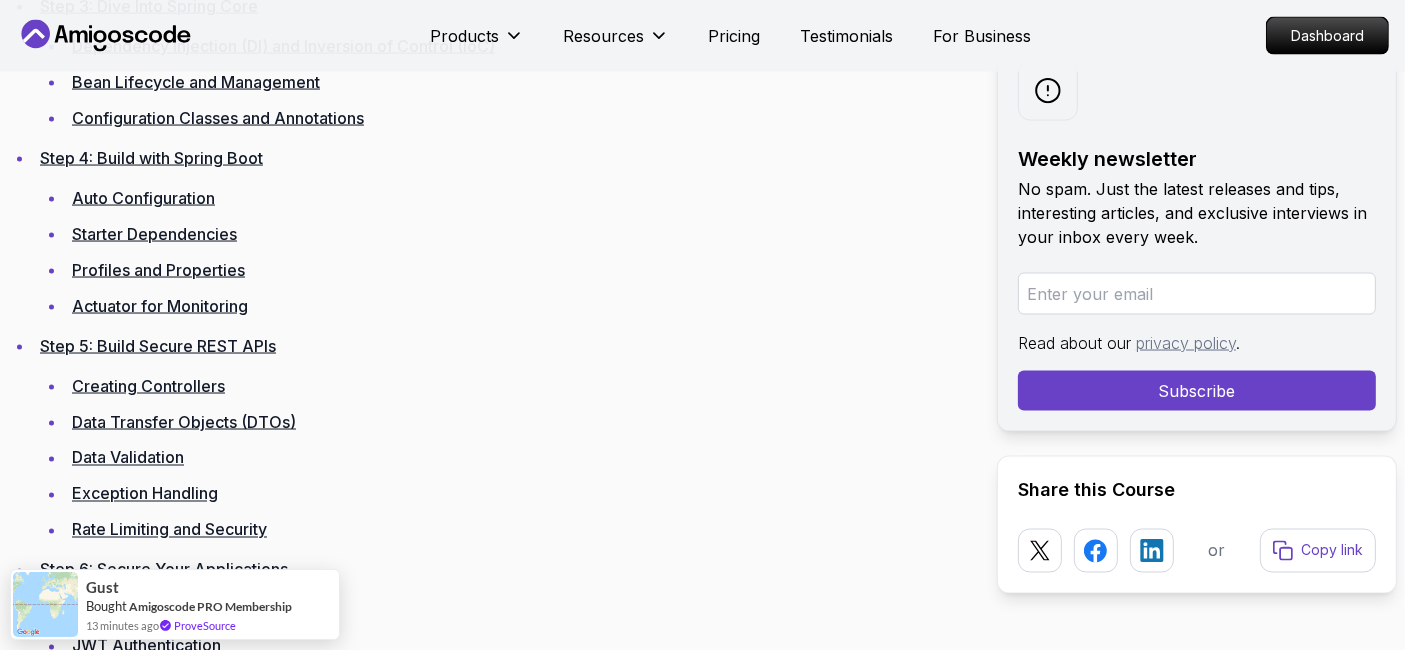 scroll, scrollTop: 3337, scrollLeft: 0, axis: vertical 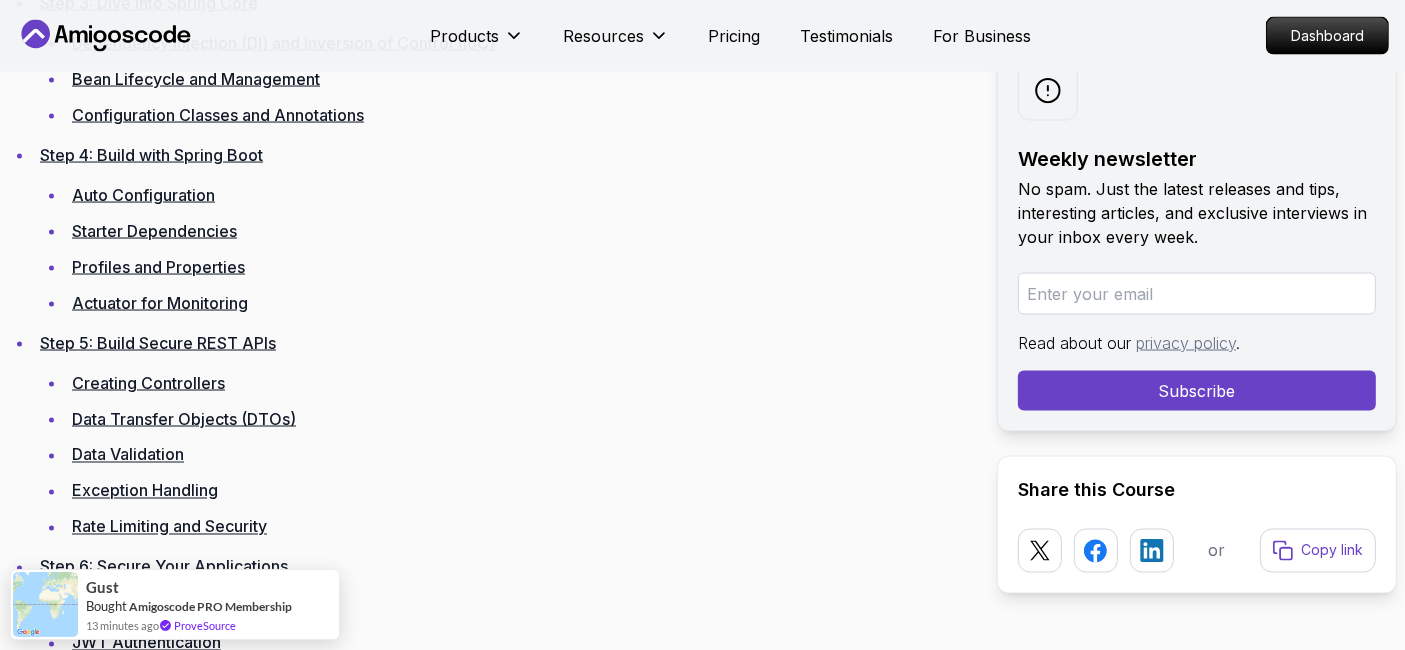 click on "Auto Configuration" at bounding box center (515, 195) 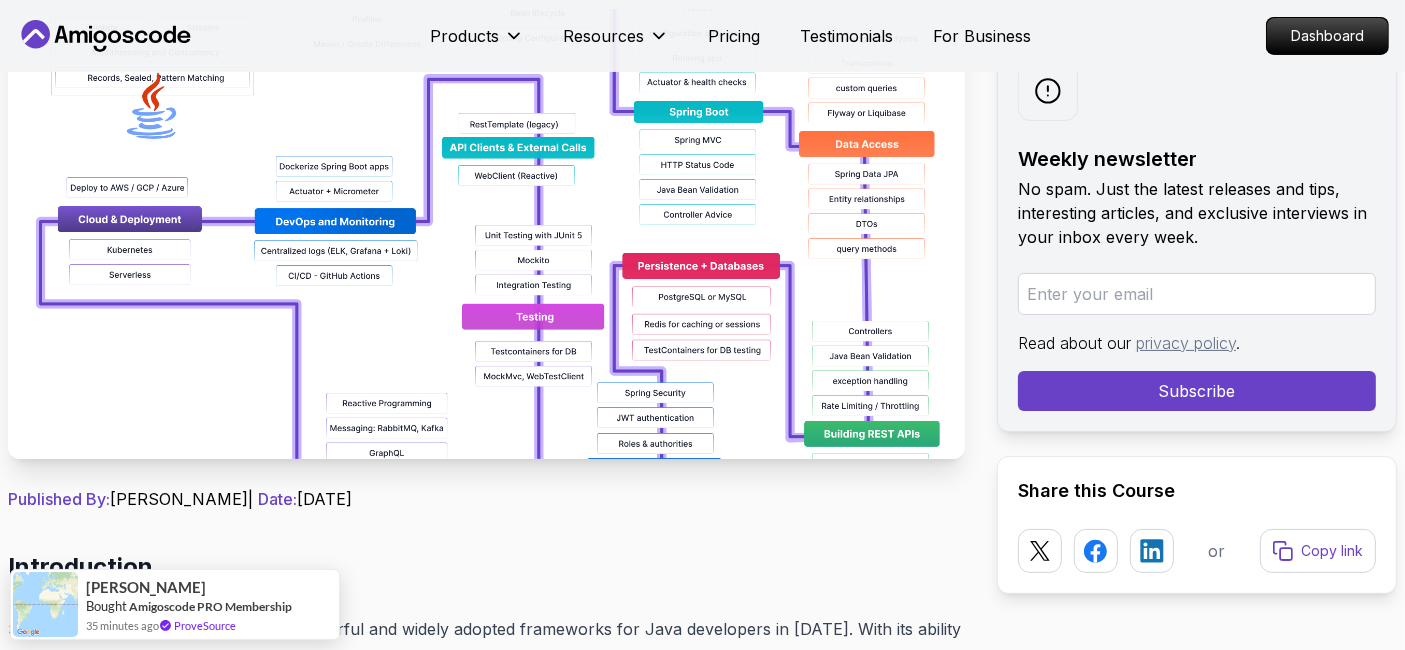 scroll, scrollTop: 0, scrollLeft: 0, axis: both 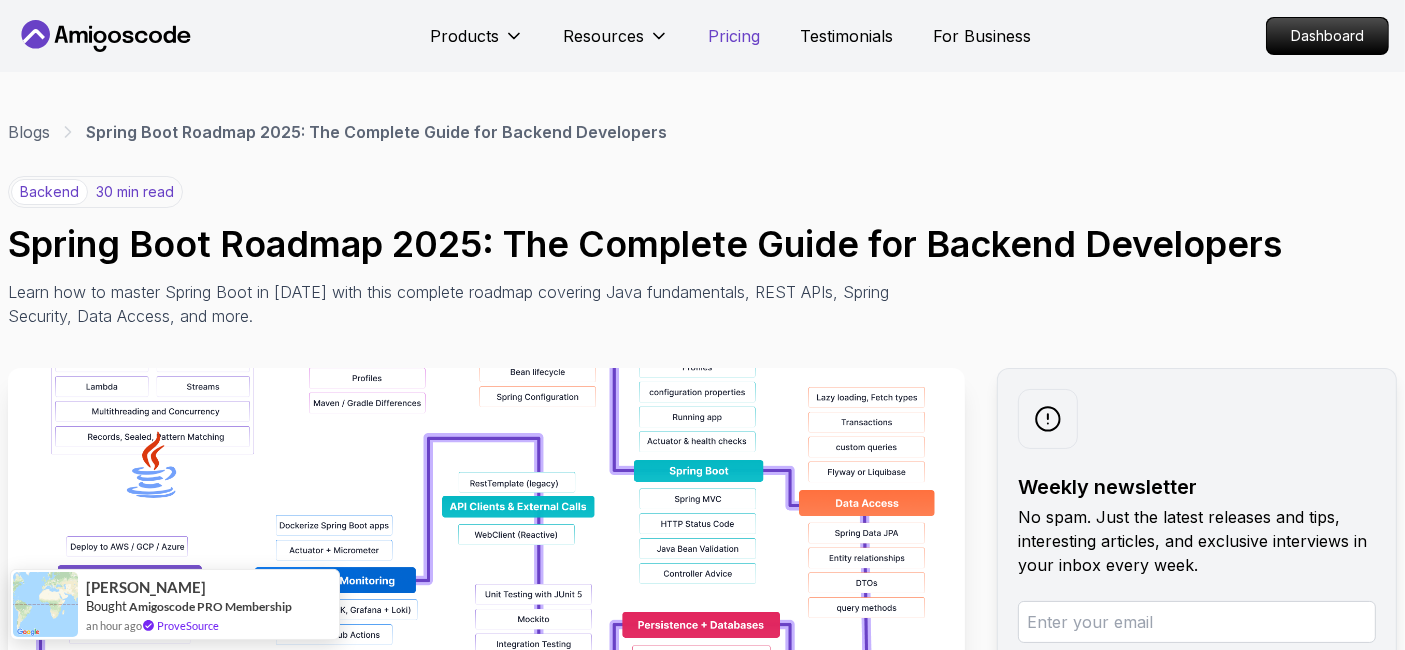 click on "Pricing" at bounding box center (735, 36) 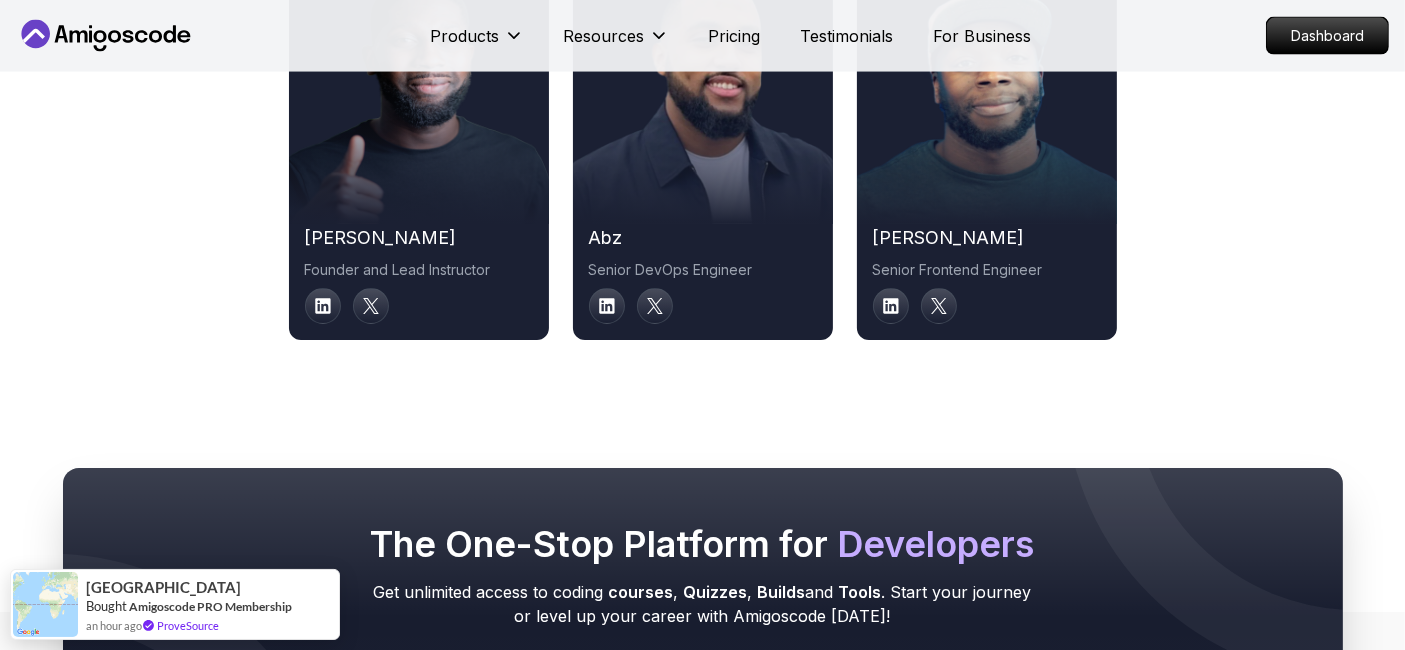 scroll, scrollTop: 11195, scrollLeft: 0, axis: vertical 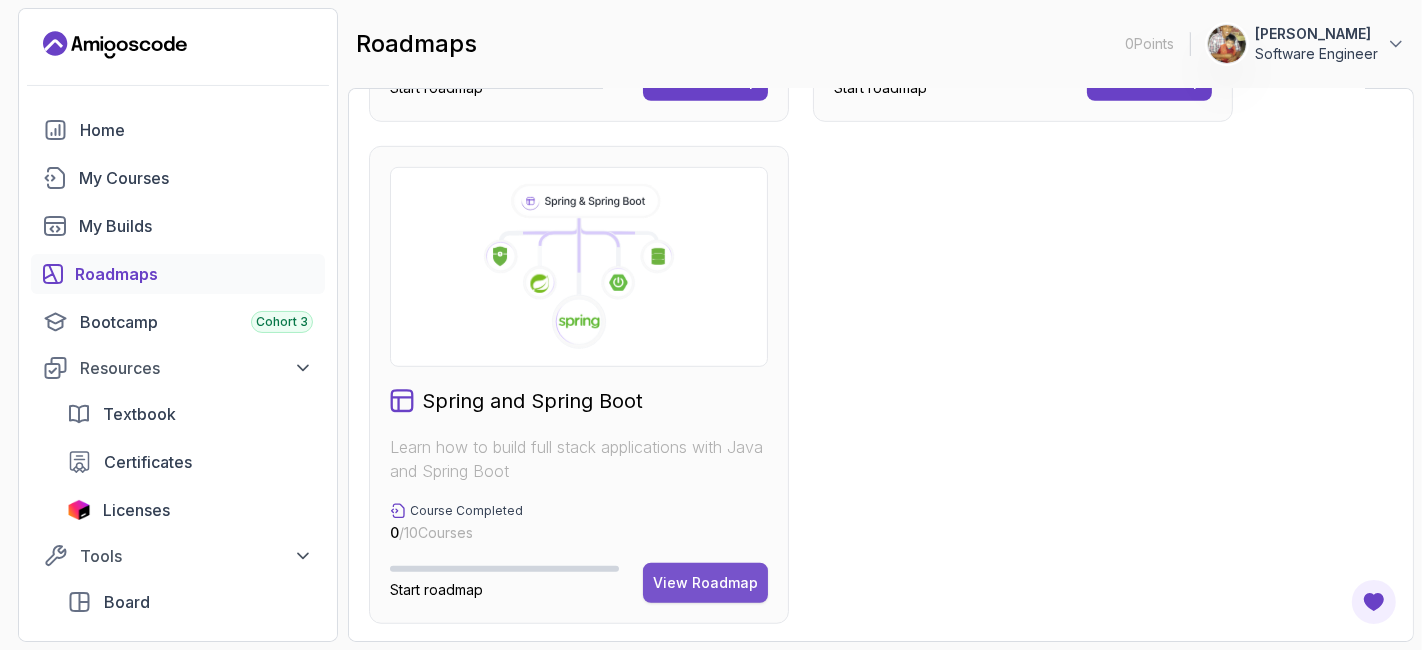 click on "View Roadmap" at bounding box center (705, 583) 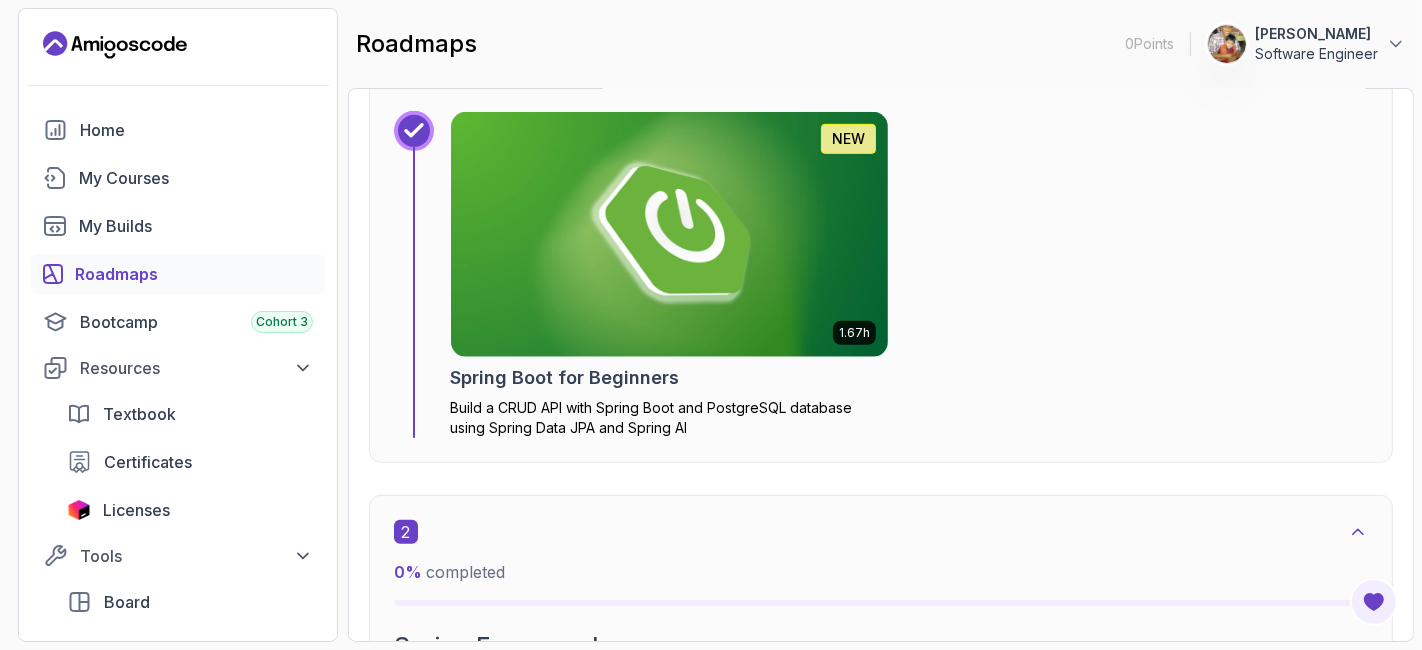 scroll, scrollTop: 20, scrollLeft: 0, axis: vertical 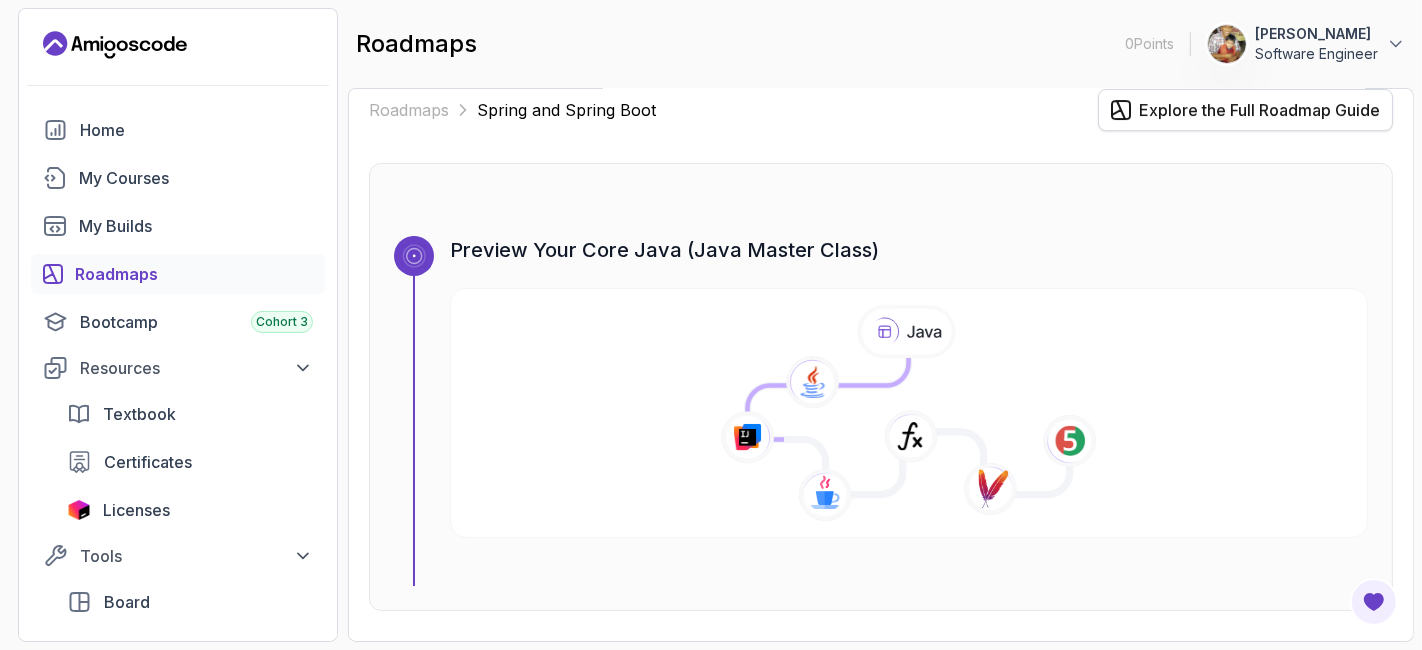 click on "Explore the Full Roadmap Guide" at bounding box center (1259, 110) 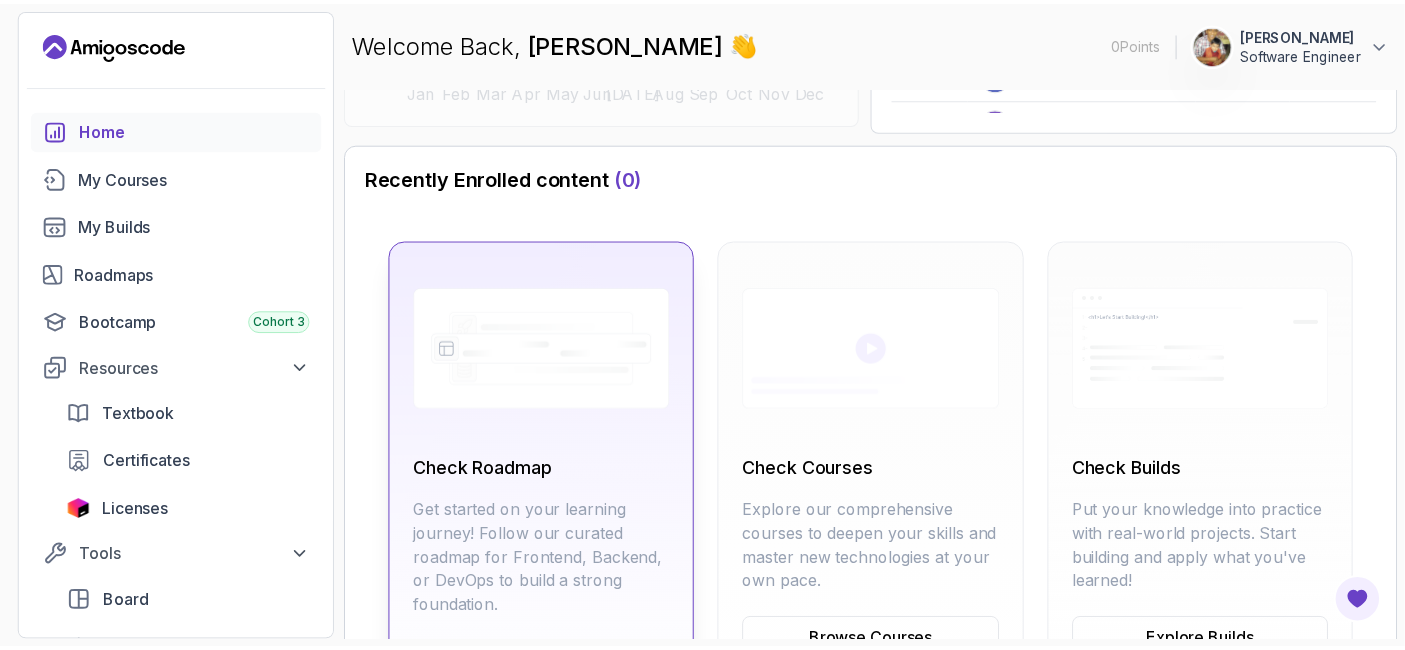 scroll, scrollTop: 574, scrollLeft: 0, axis: vertical 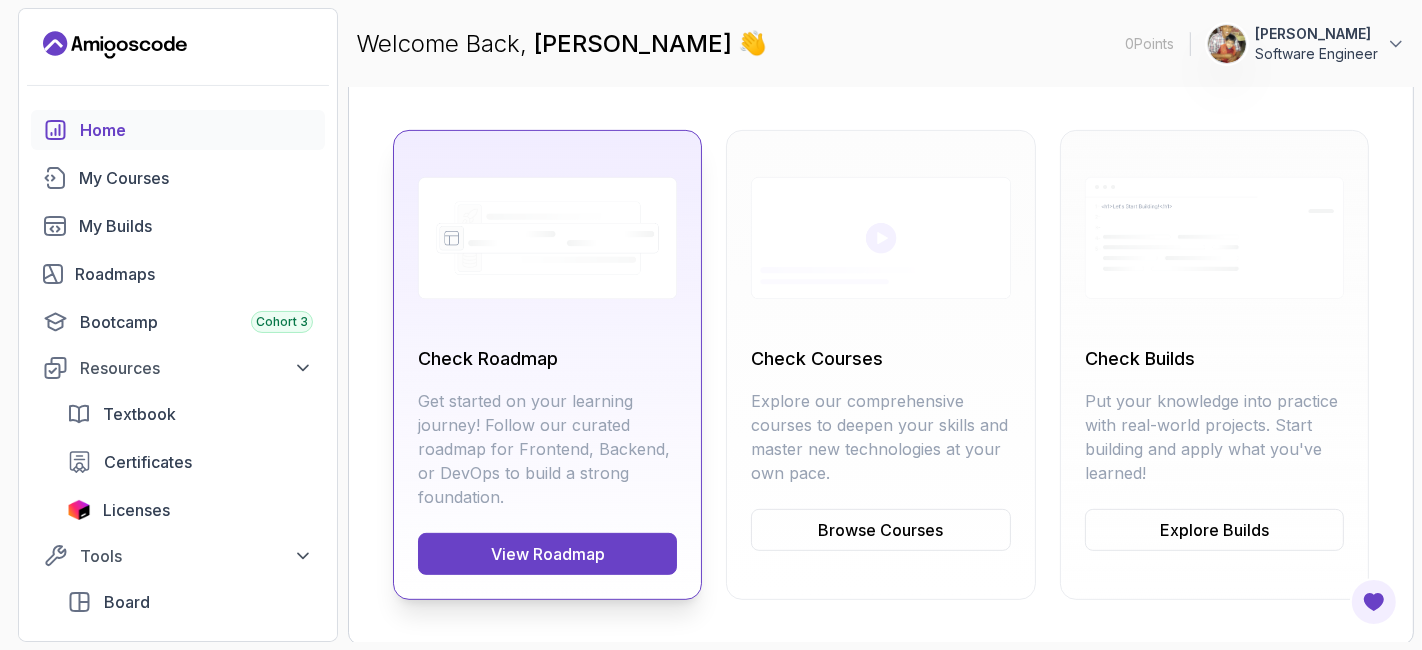 click on "View Roadmap" at bounding box center [547, 554] 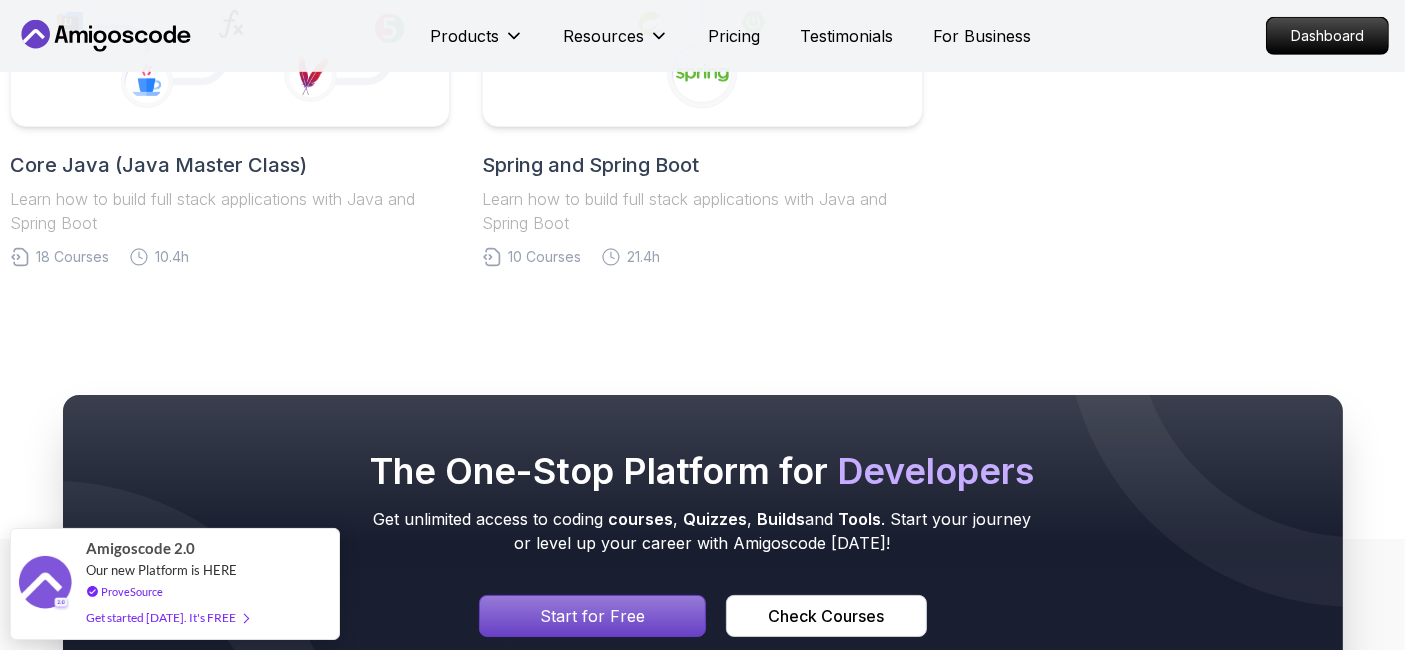 scroll, scrollTop: 777, scrollLeft: 0, axis: vertical 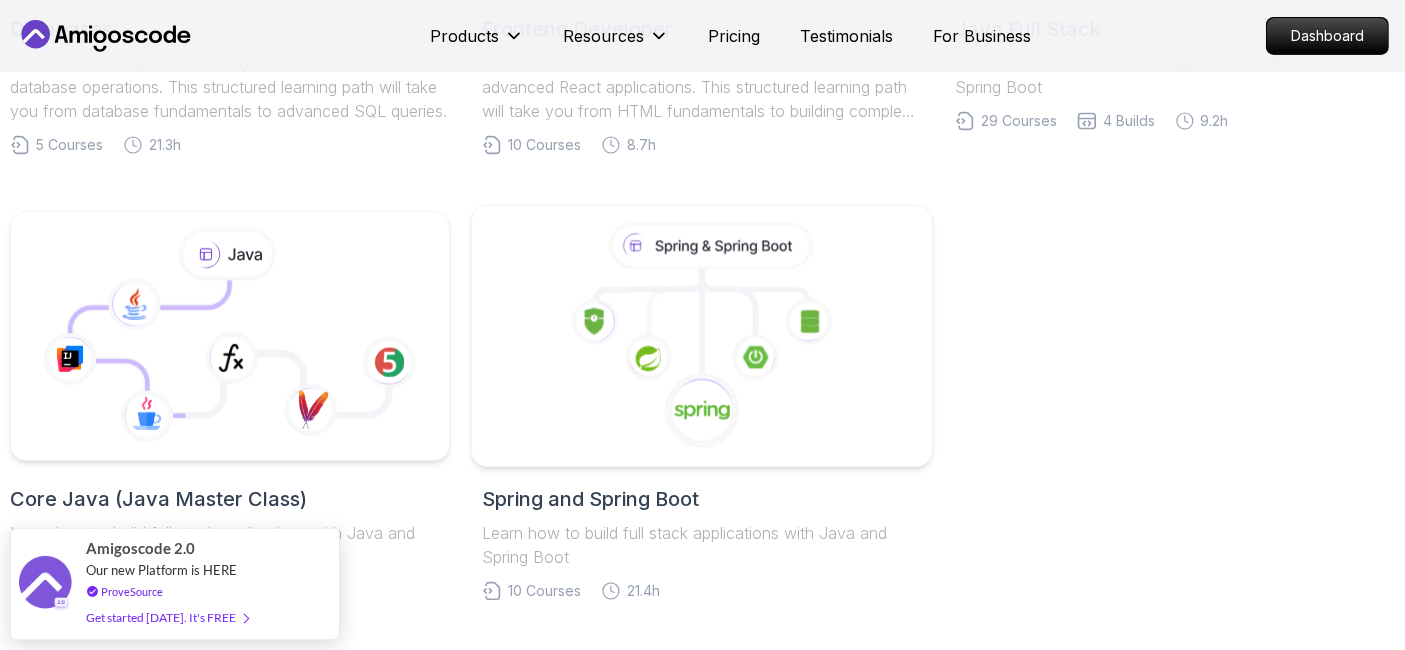click 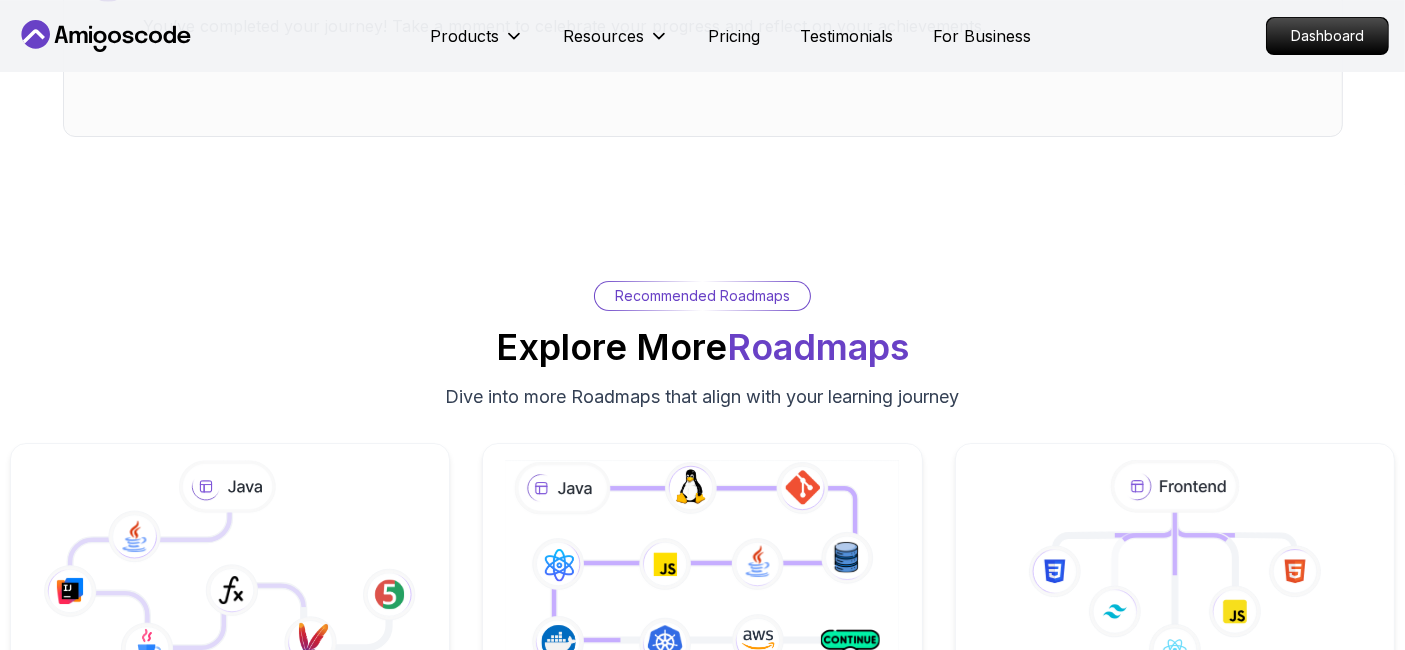 scroll, scrollTop: 7333, scrollLeft: 0, axis: vertical 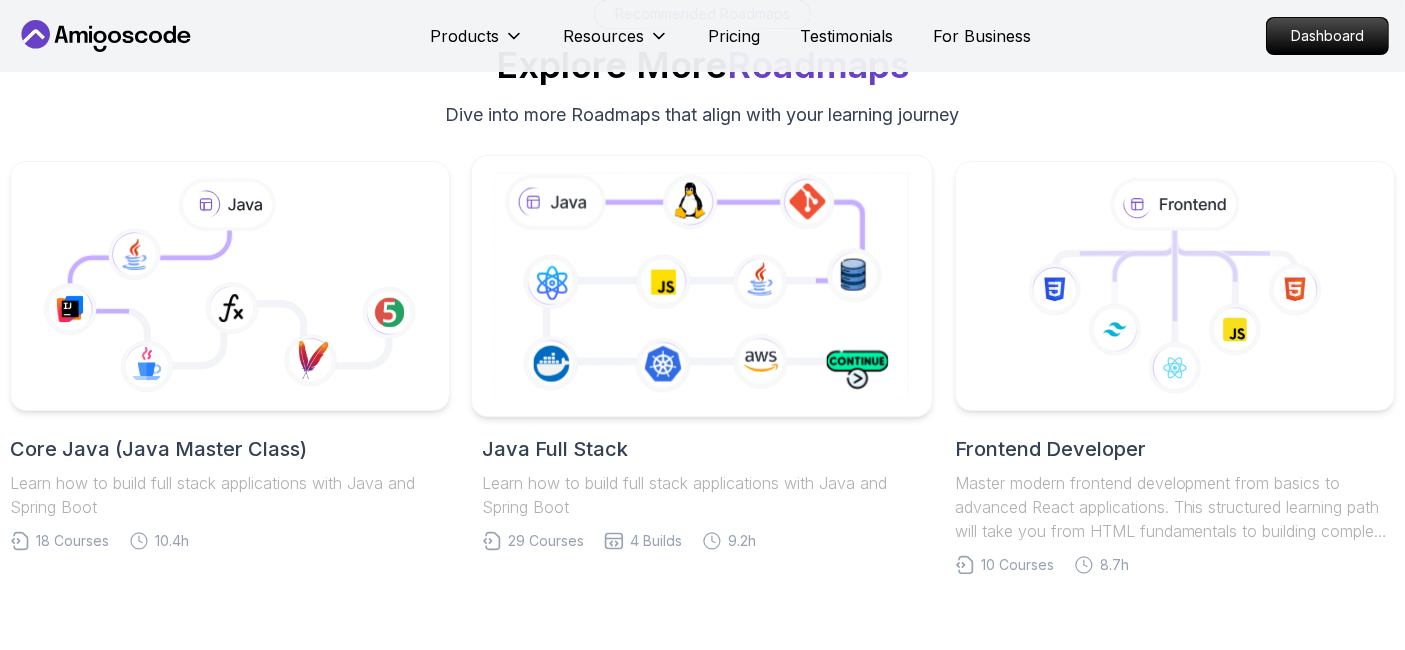 click 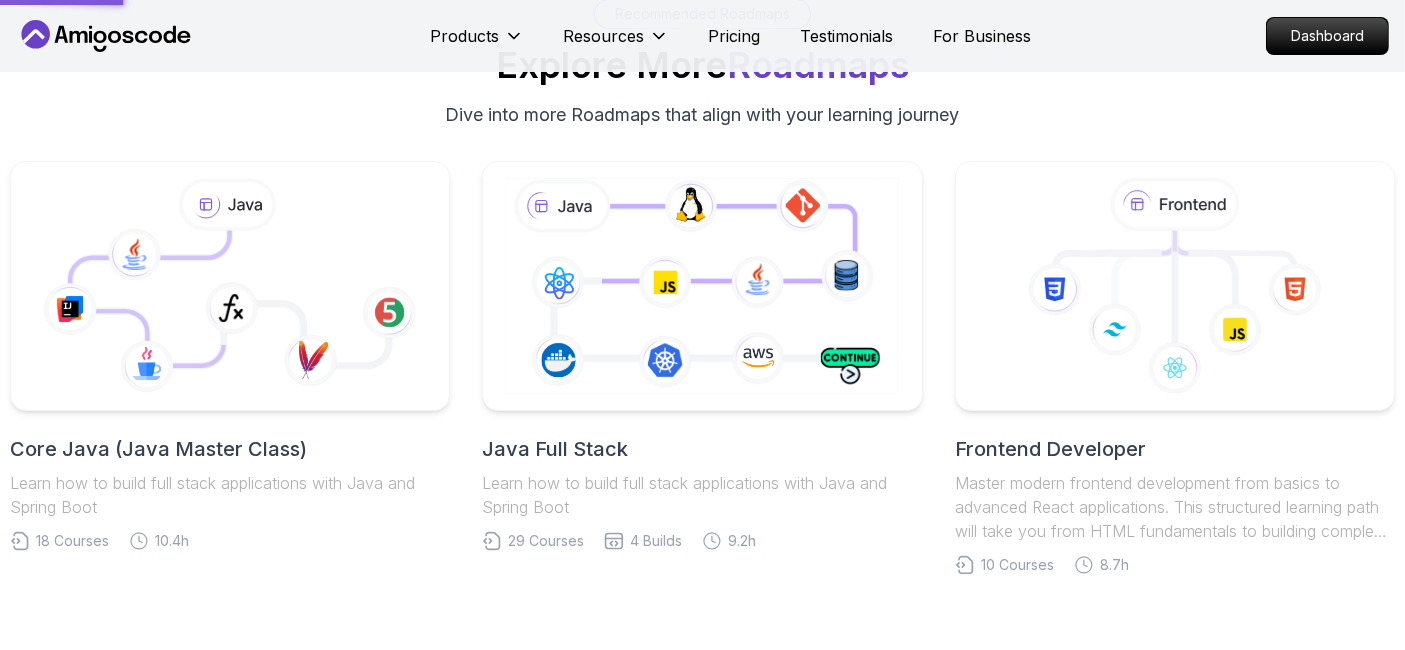 scroll, scrollTop: 7636, scrollLeft: 0, axis: vertical 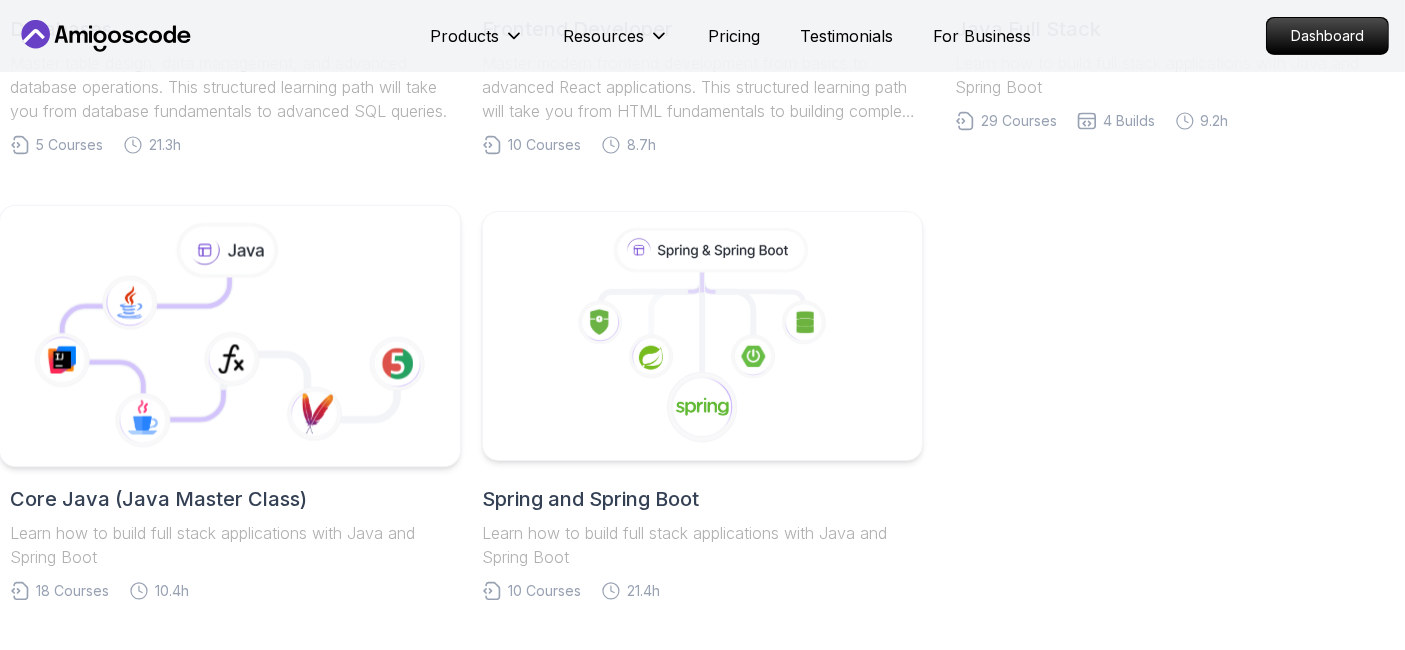 click 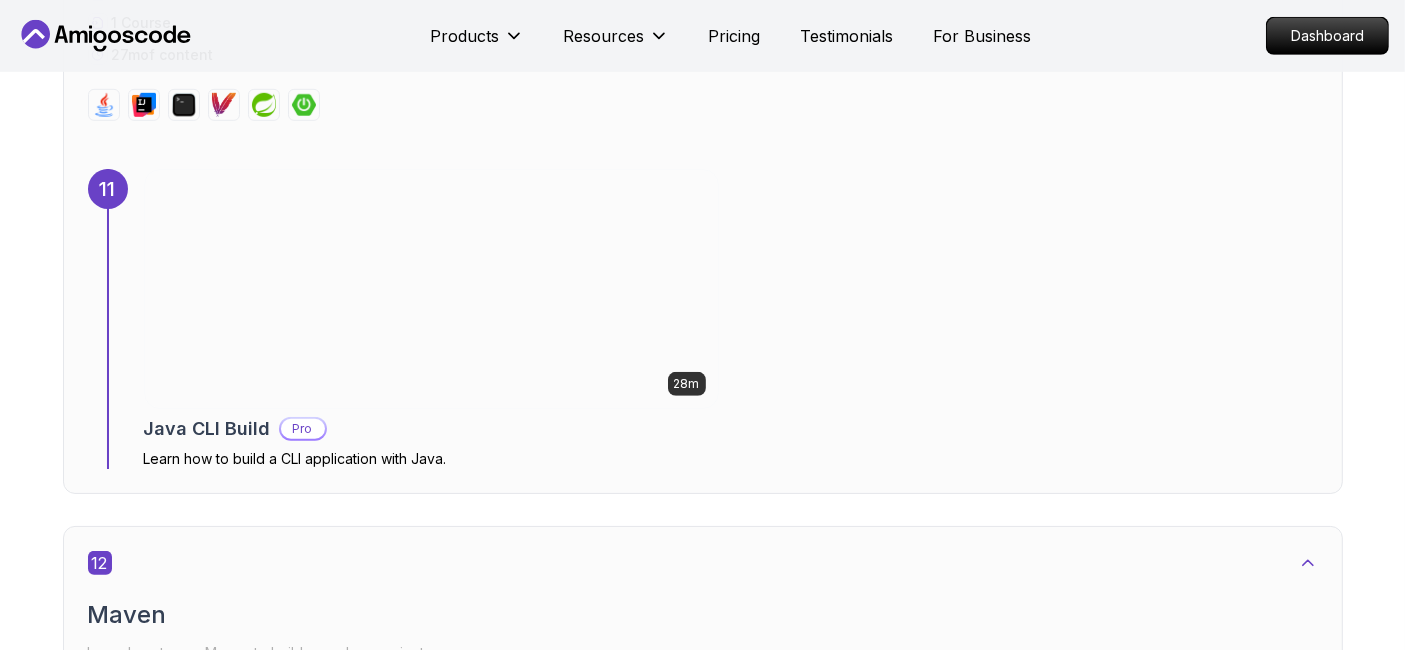 scroll, scrollTop: 8777, scrollLeft: 0, axis: vertical 